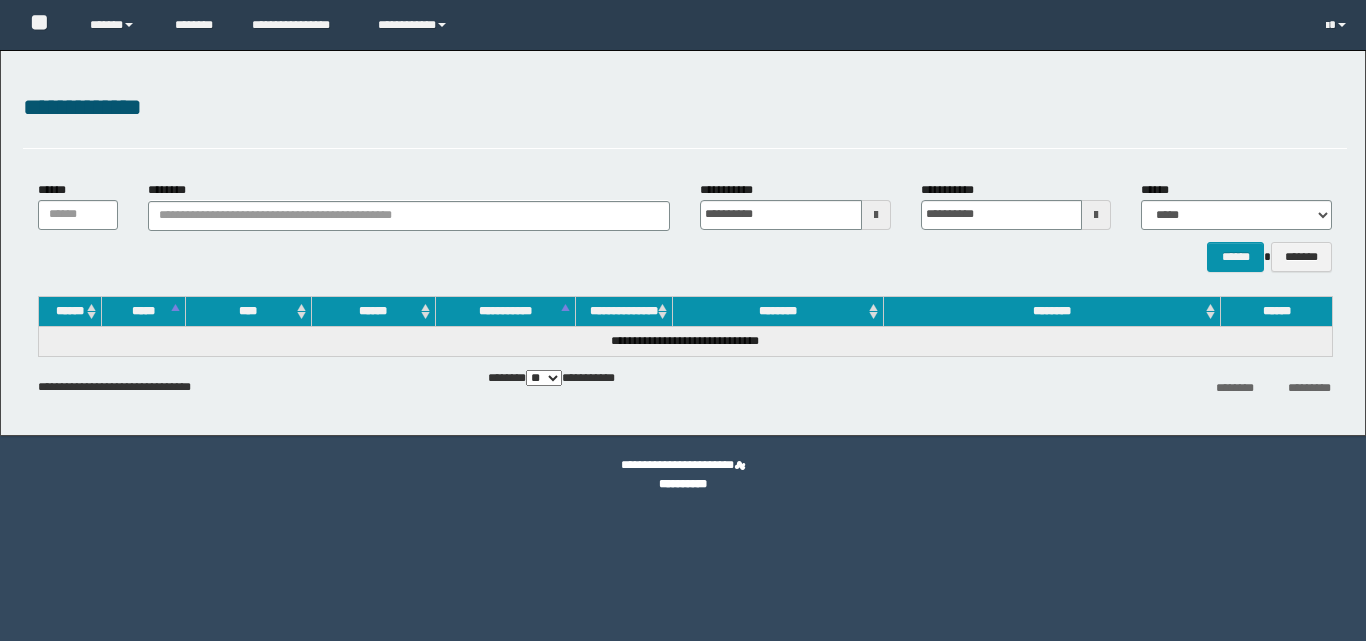 scroll, scrollTop: 0, scrollLeft: 0, axis: both 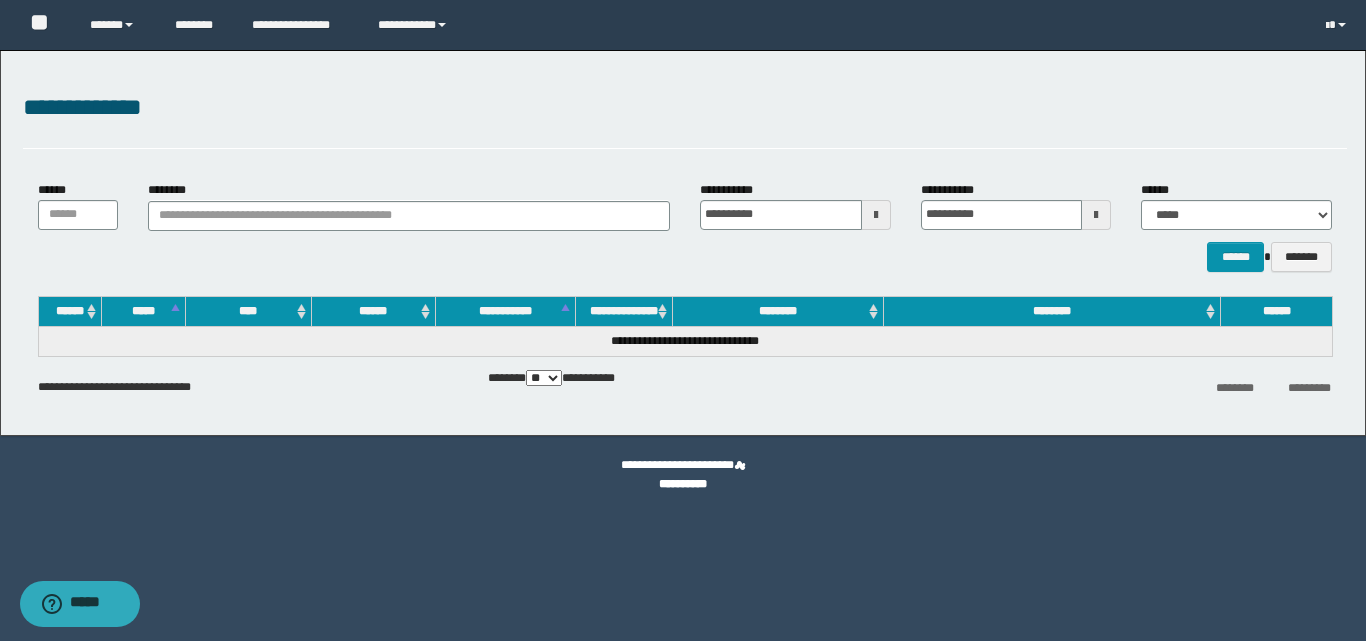 click on "**********" at bounding box center [685, 226] 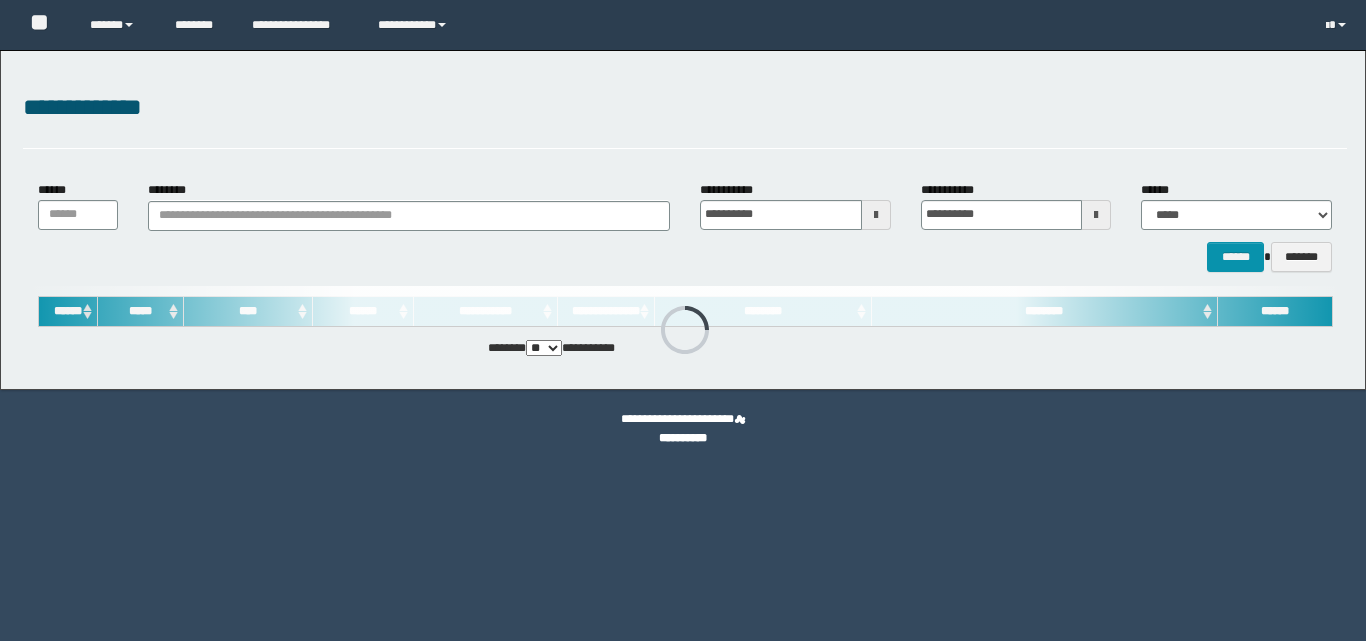 scroll, scrollTop: 0, scrollLeft: 0, axis: both 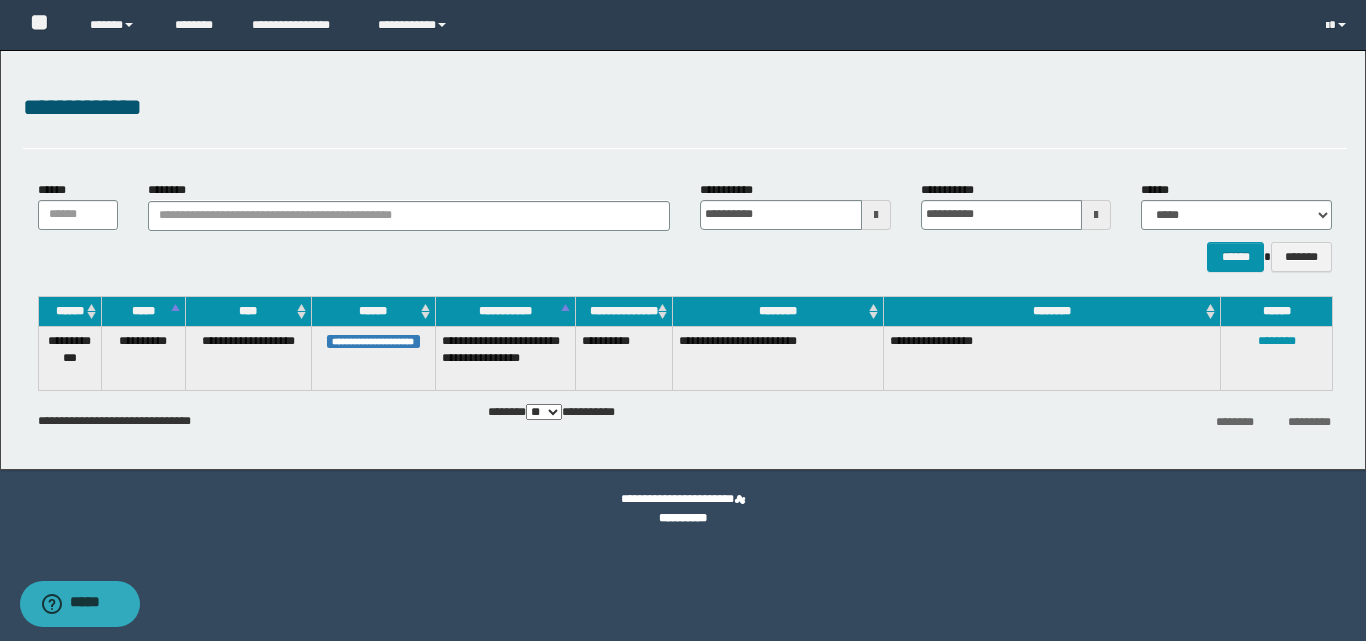 drag, startPoint x: 1029, startPoint y: 385, endPoint x: 1067, endPoint y: 359, distance: 46.043457 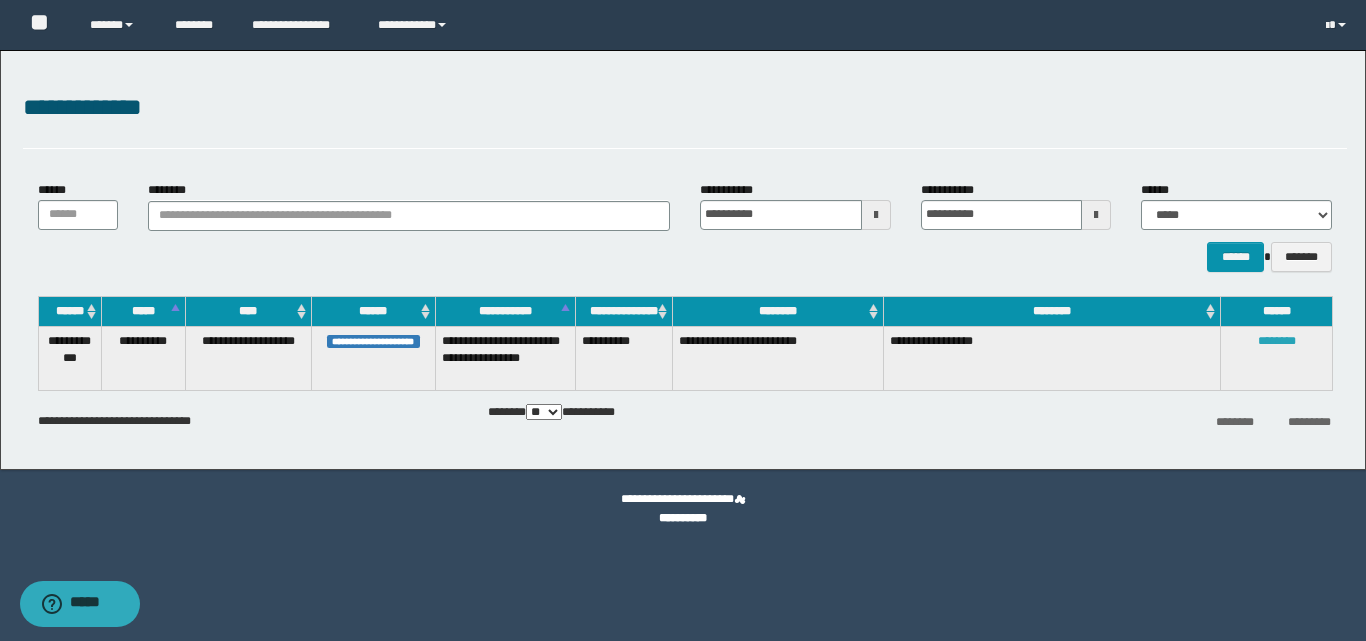 click on "********" at bounding box center [1277, 341] 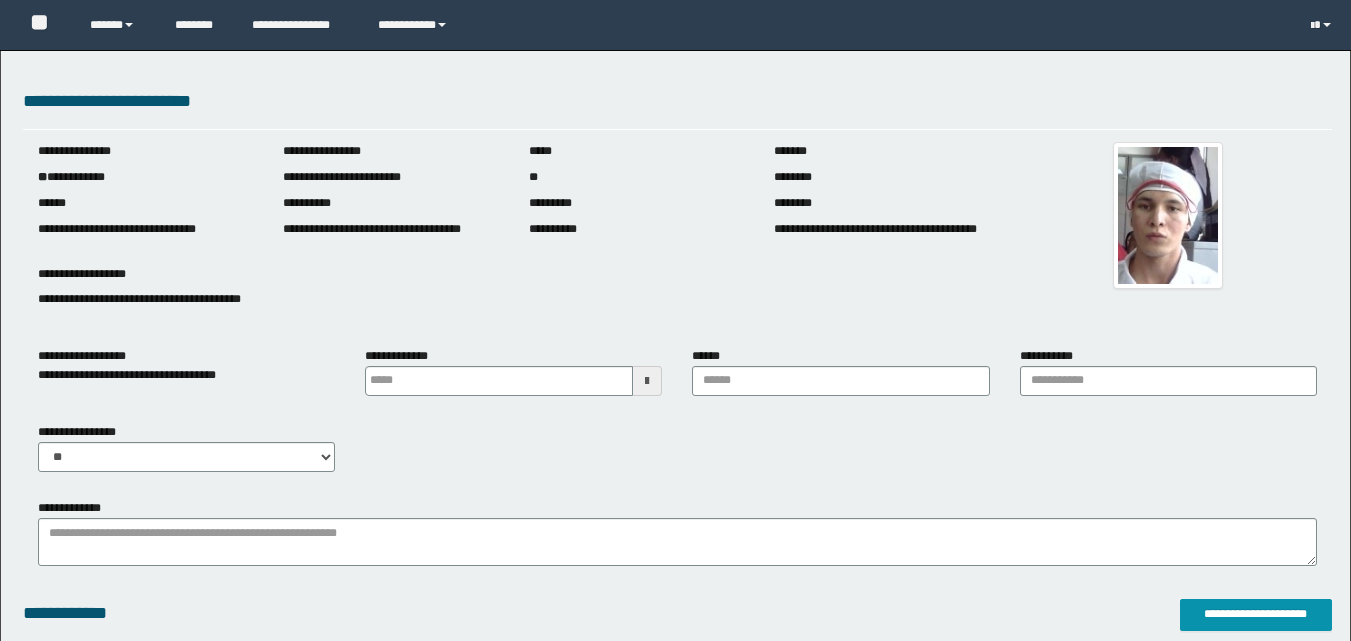 scroll, scrollTop: 0, scrollLeft: 0, axis: both 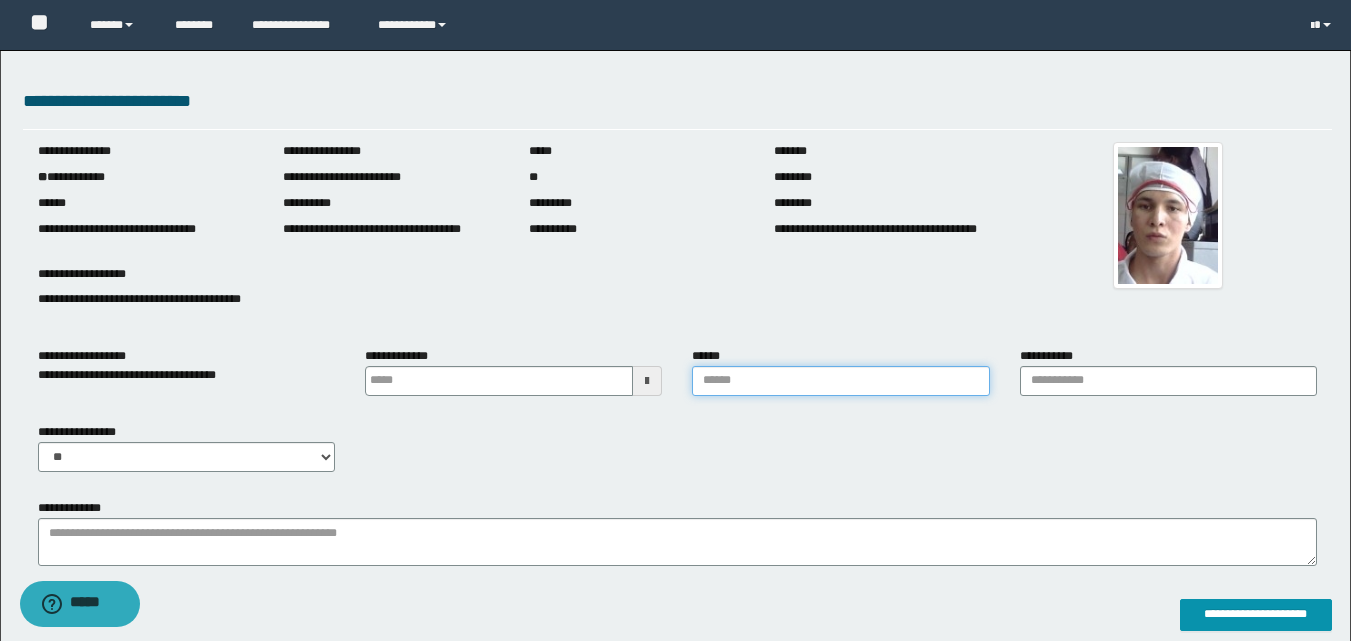 click on "******" at bounding box center (840, 381) 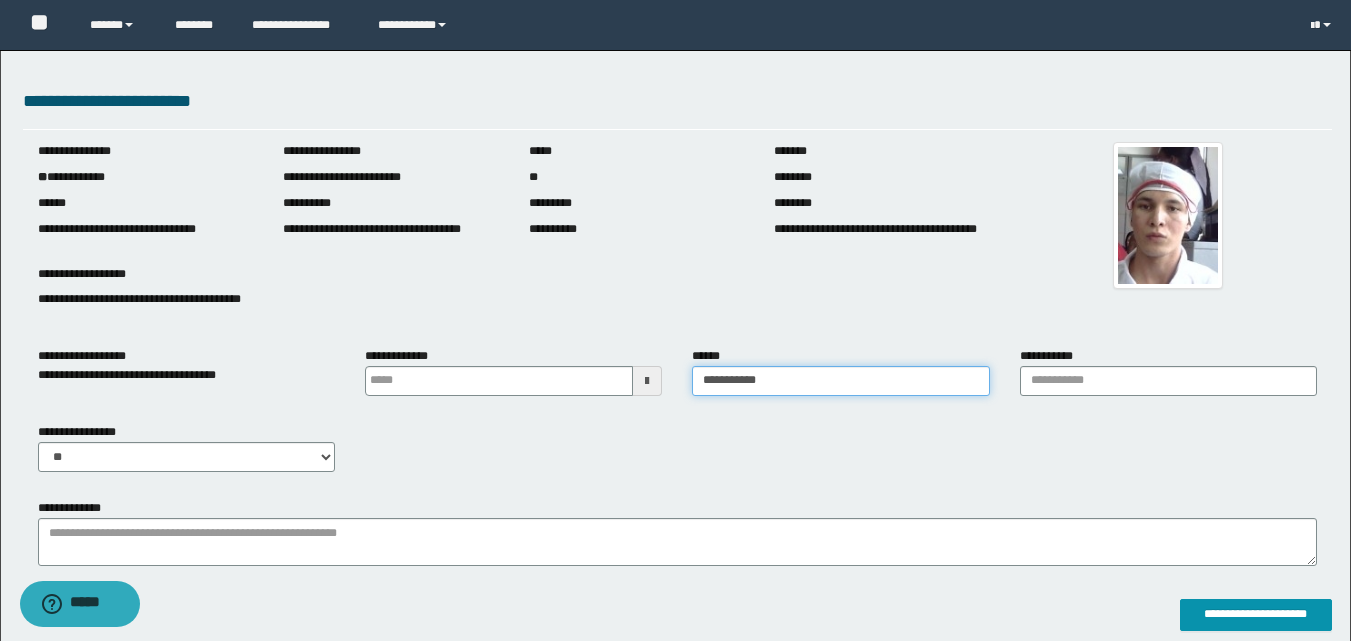 click on "**********" at bounding box center [840, 381] 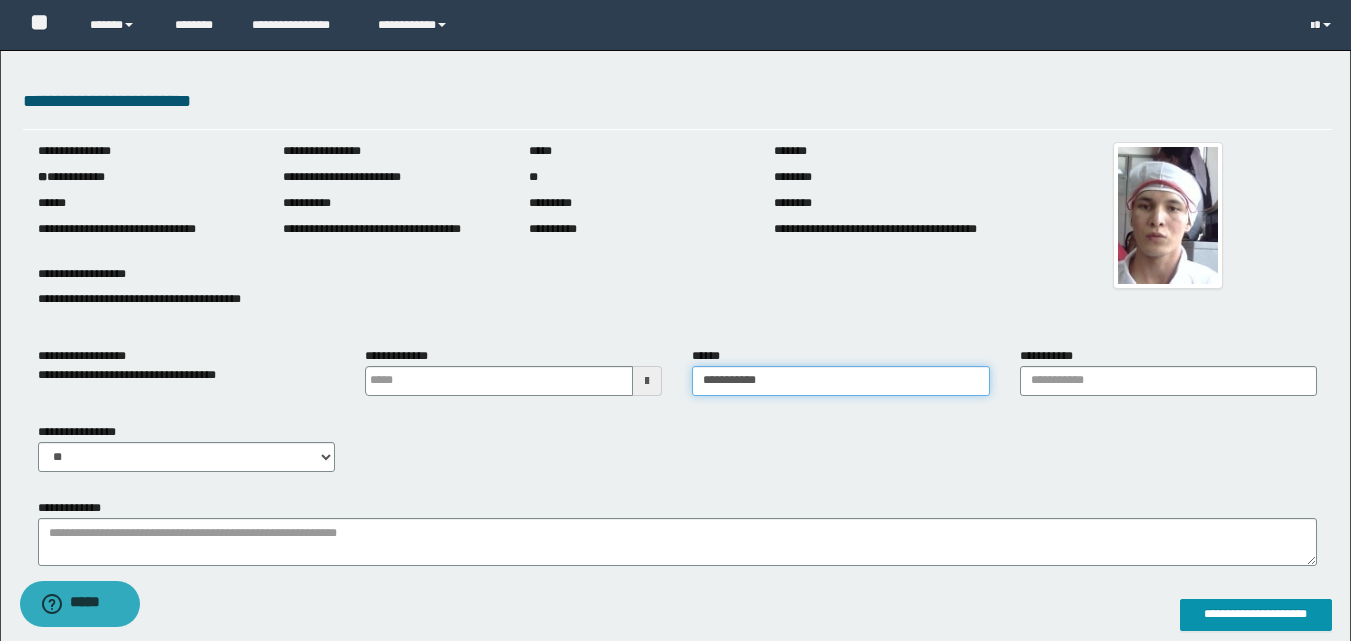 type on "**********" 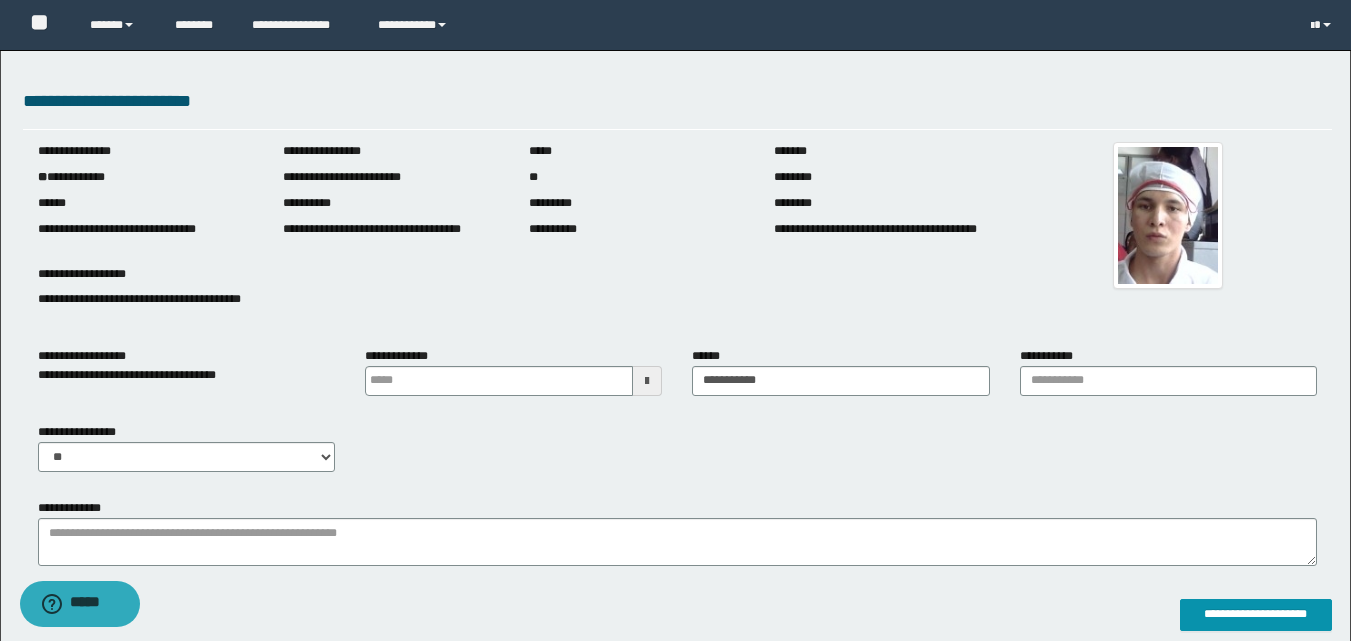 click on "**********" at bounding box center (677, 455) 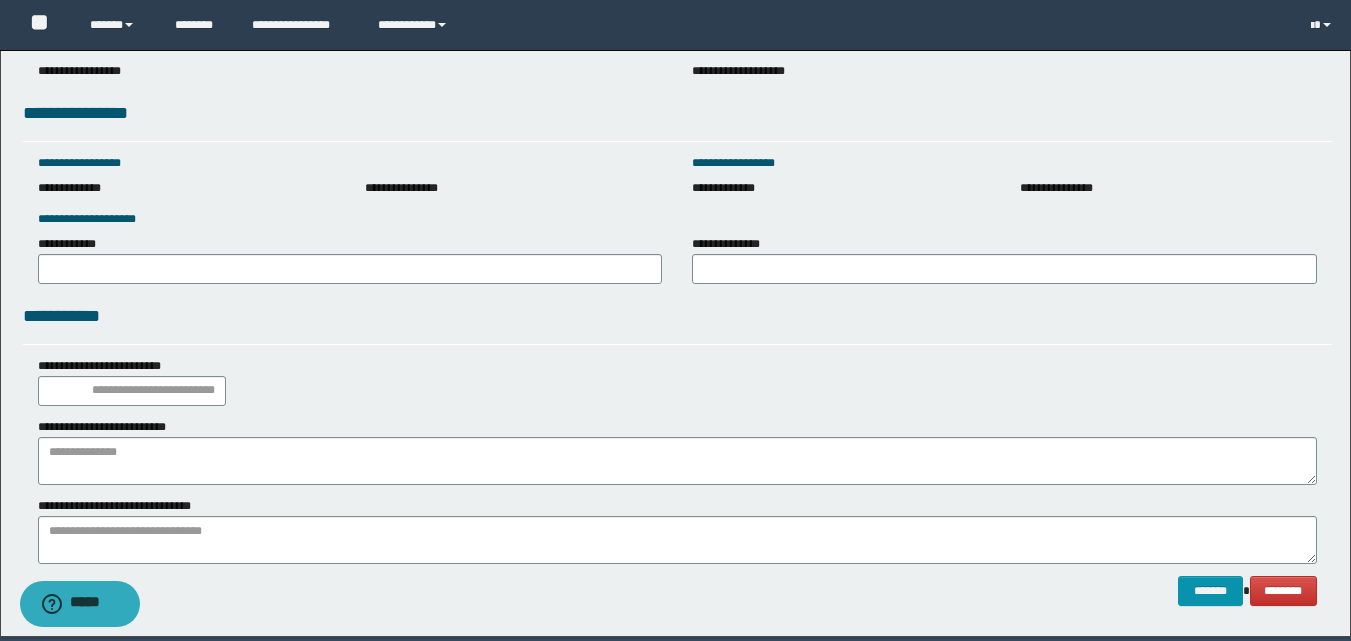 scroll, scrollTop: 2884, scrollLeft: 0, axis: vertical 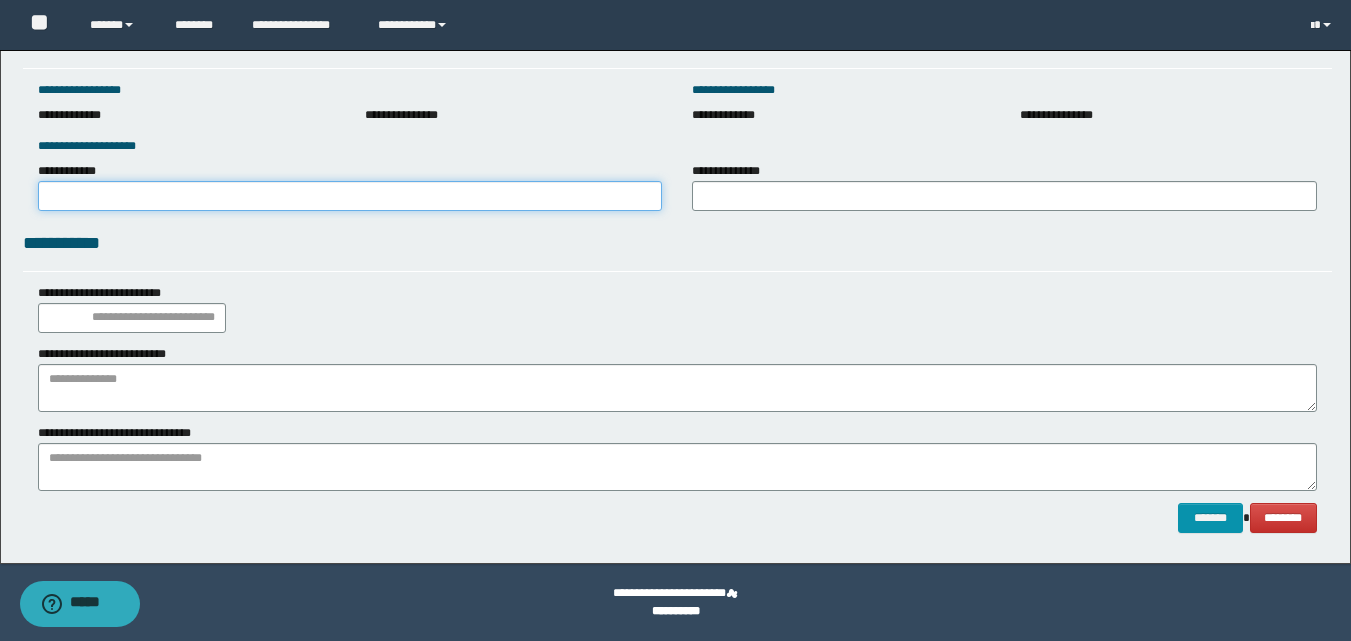 click on "**********" at bounding box center [350, 196] 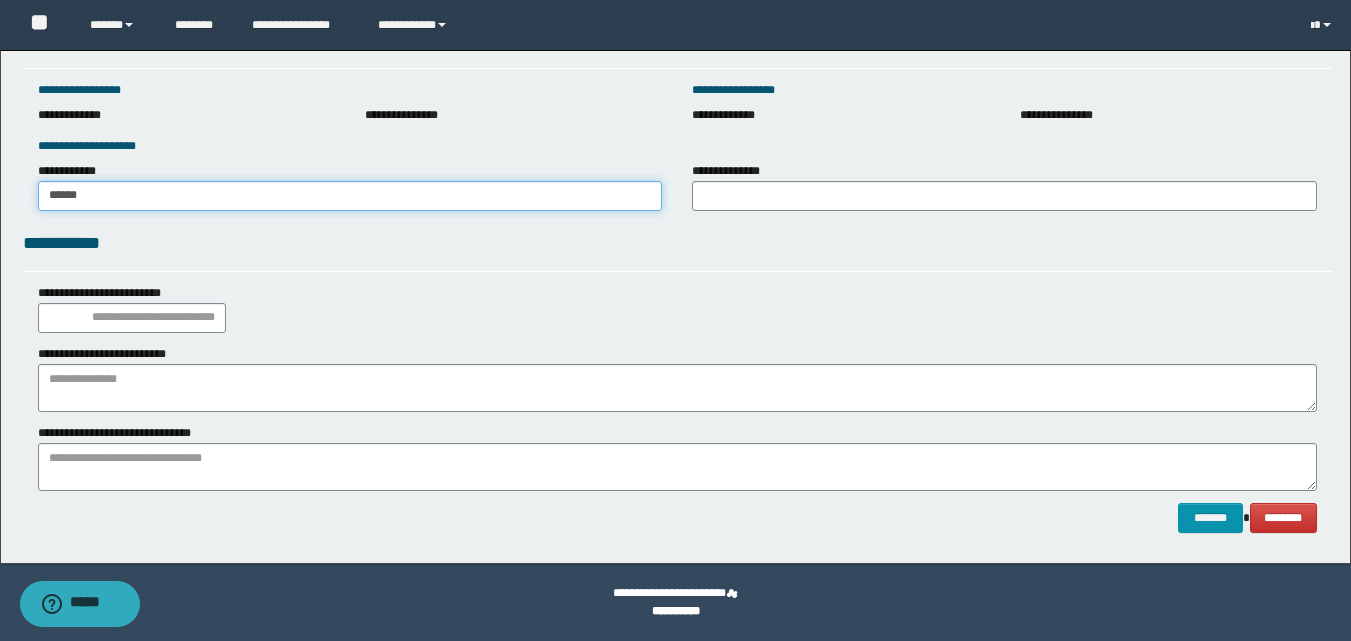 type on "******" 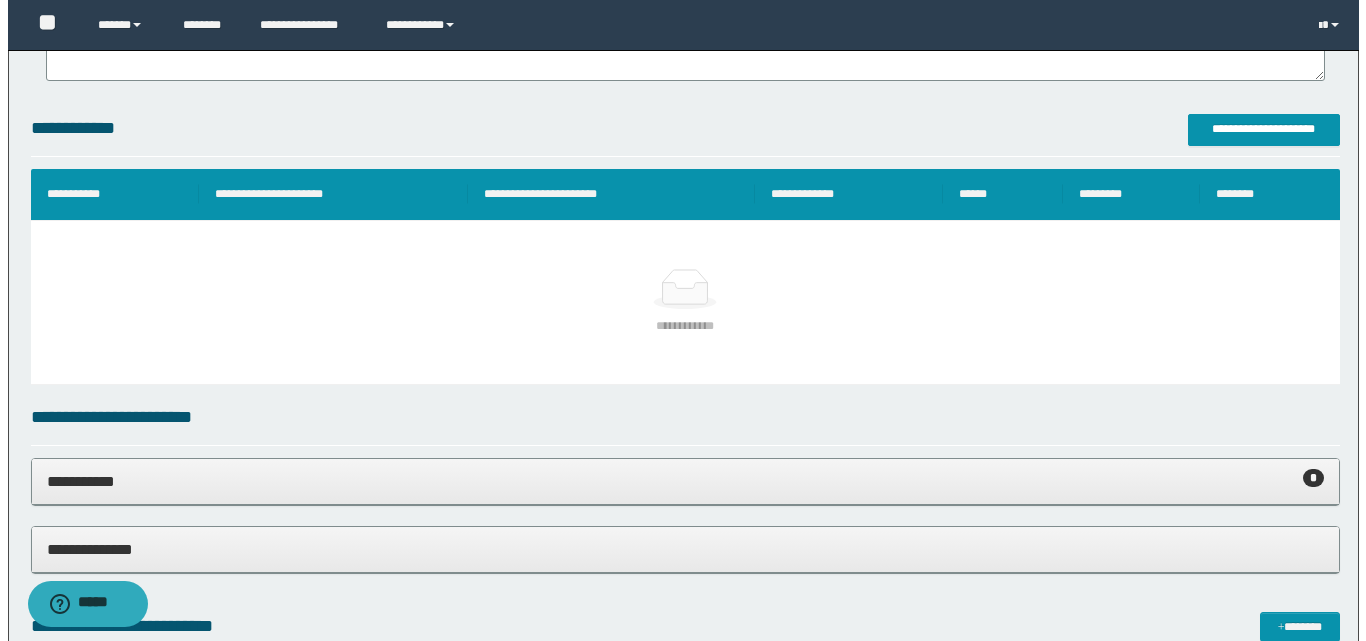 scroll, scrollTop: 484, scrollLeft: 0, axis: vertical 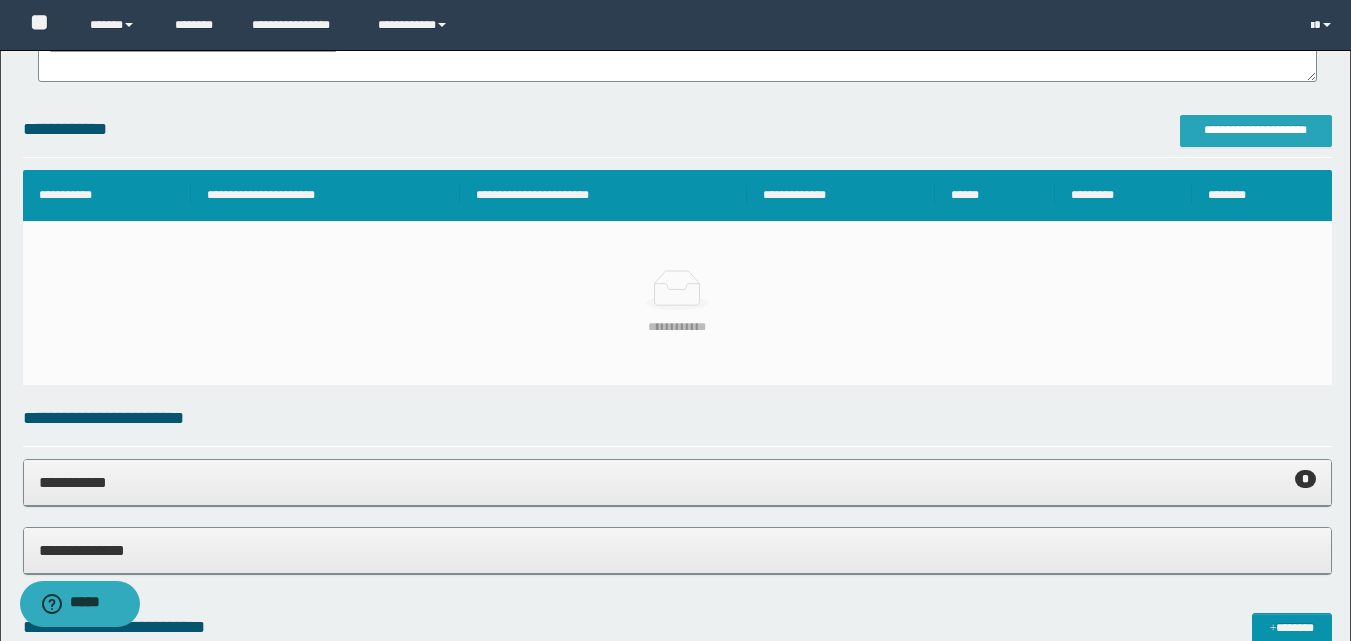 type on "******" 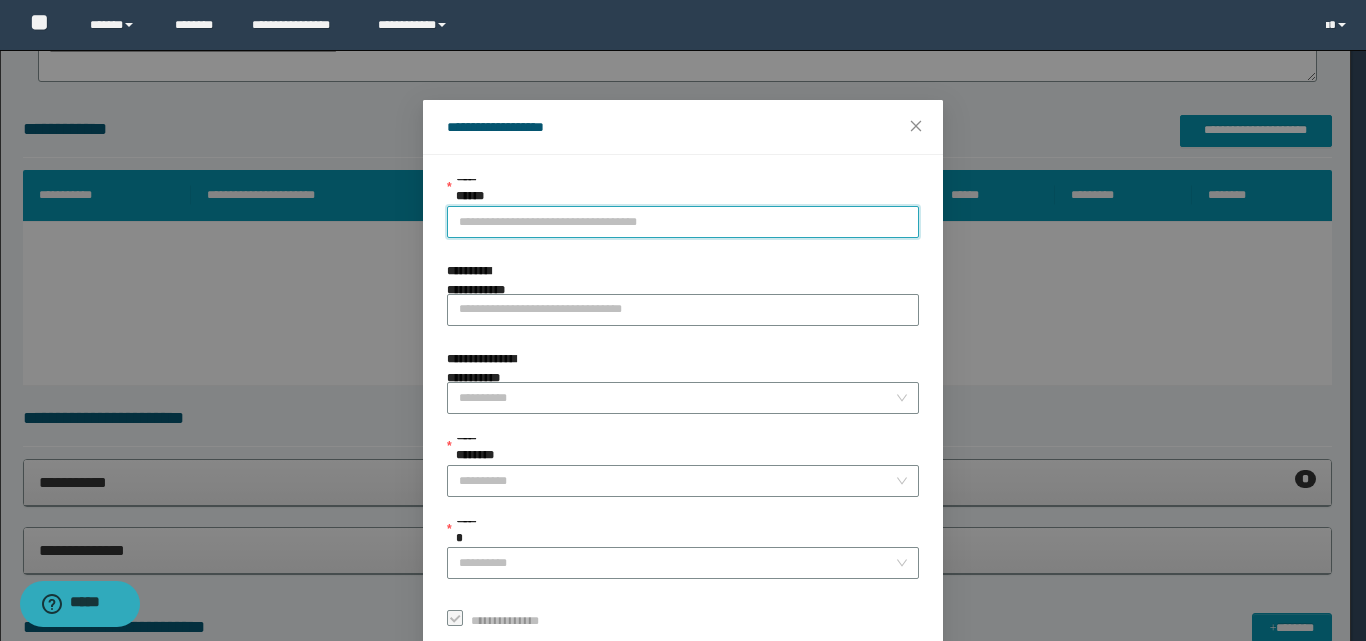 click on "**********" at bounding box center [683, 222] 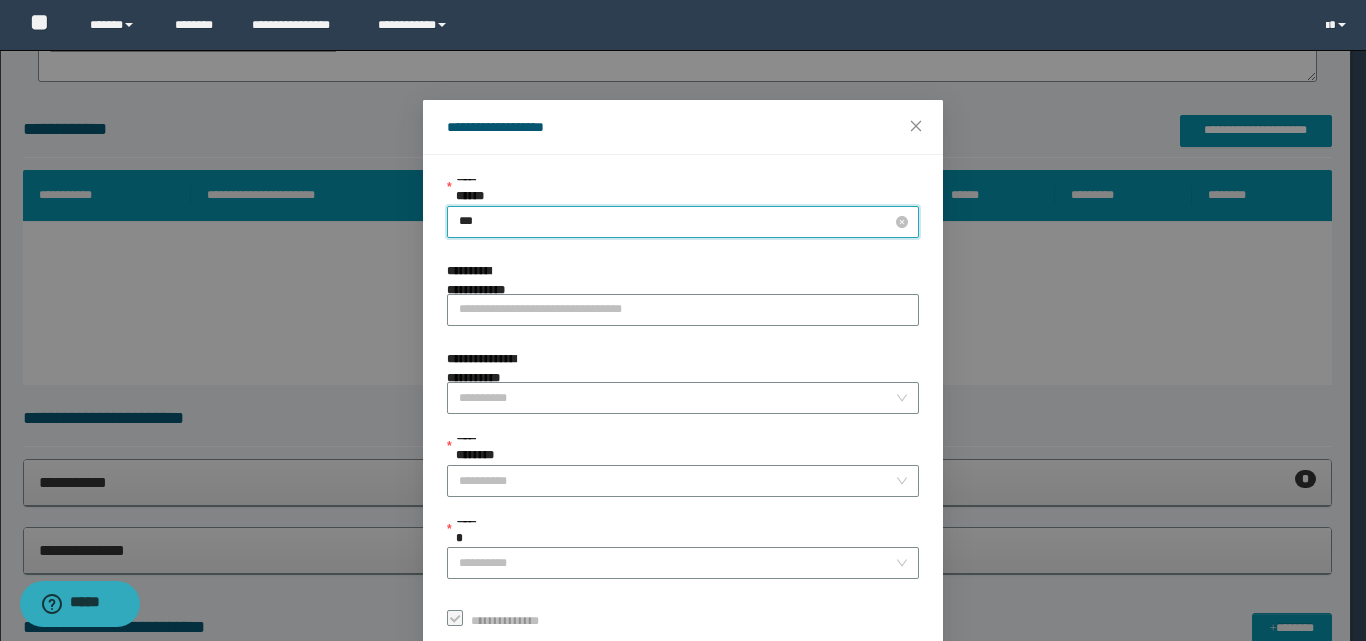 type on "****" 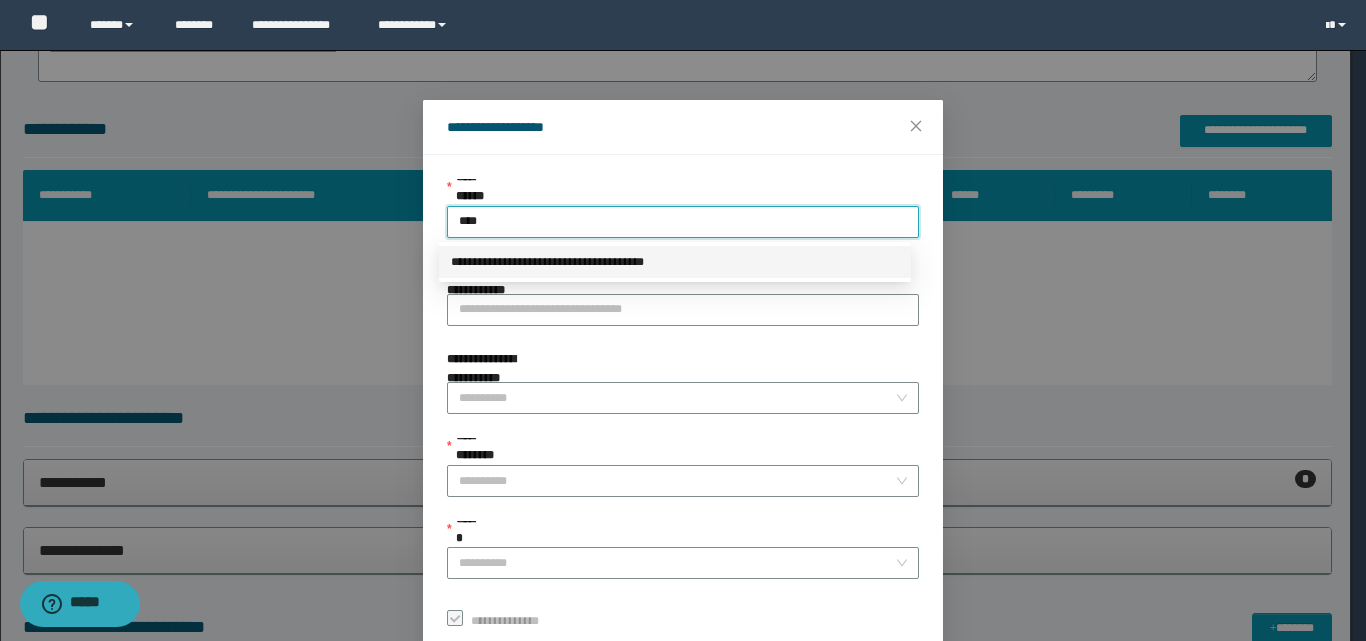 click on "**********" at bounding box center (675, 262) 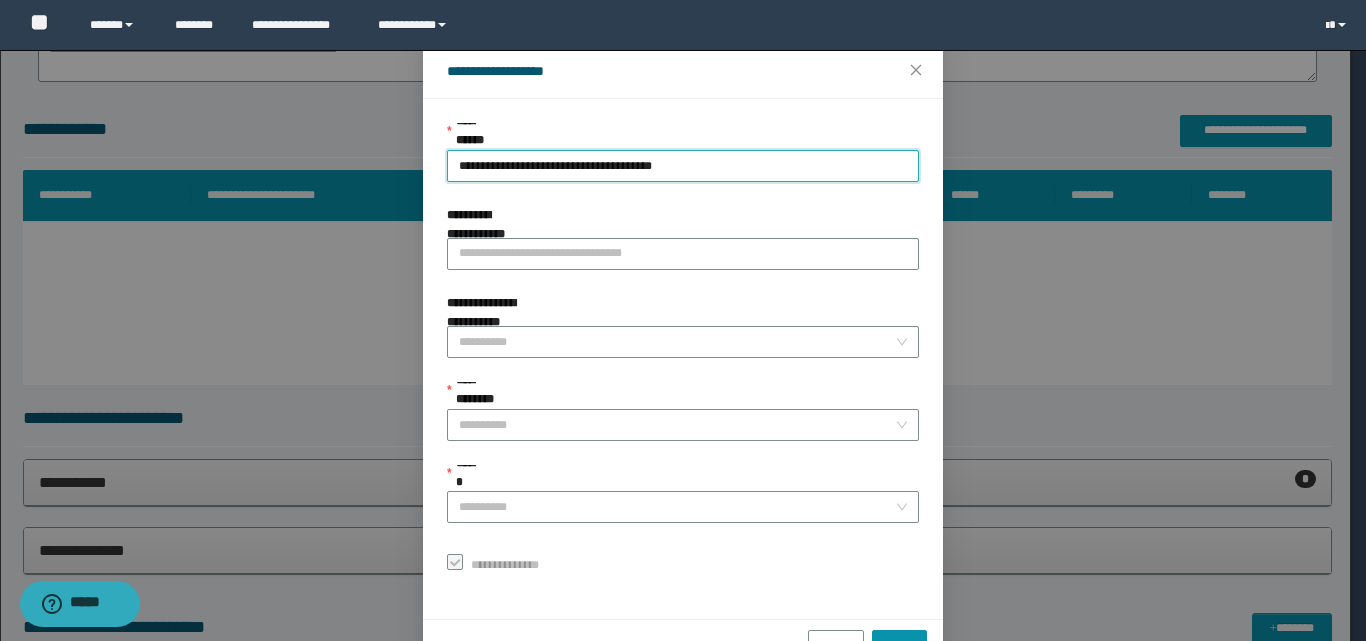scroll, scrollTop: 111, scrollLeft: 0, axis: vertical 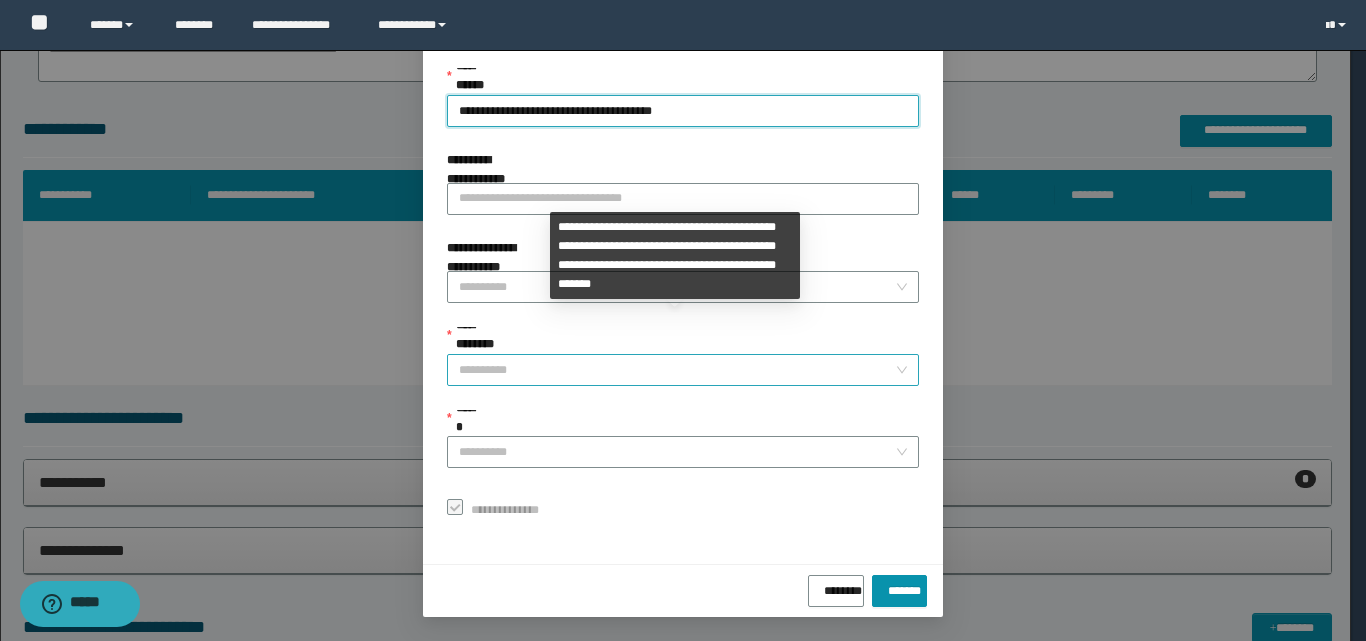 click on "**********" at bounding box center (677, 370) 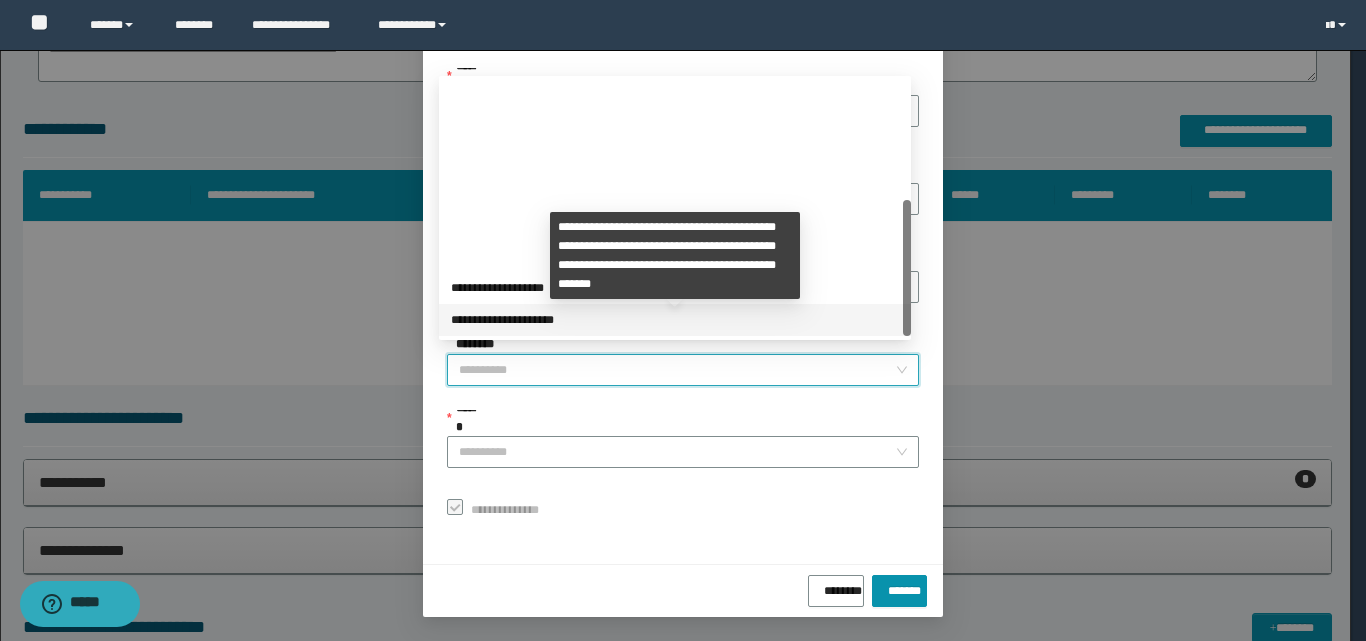 scroll, scrollTop: 224, scrollLeft: 0, axis: vertical 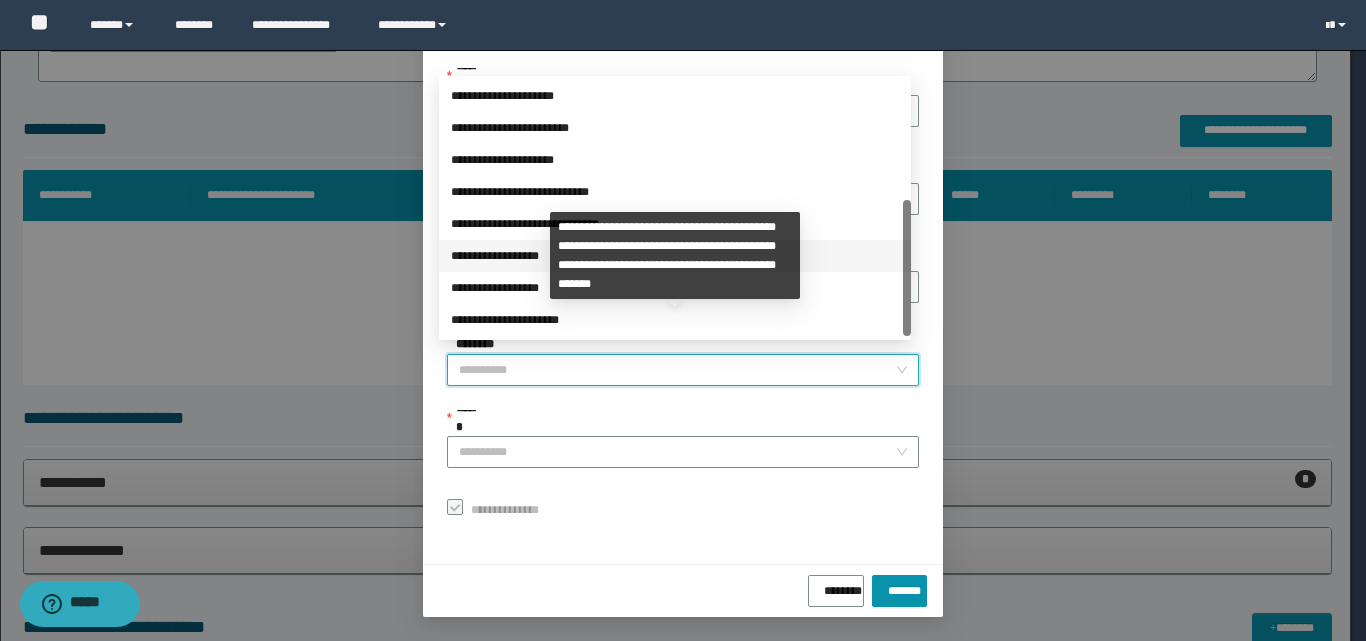 click on "**********" at bounding box center (675, 256) 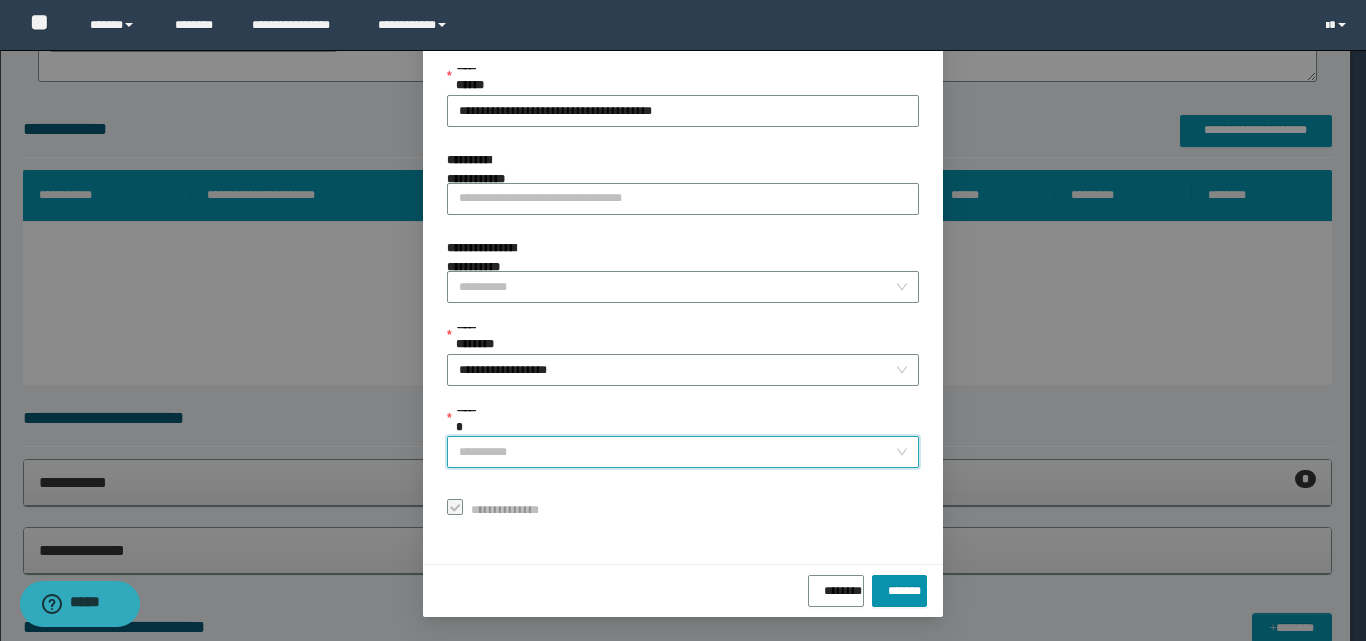 click on "******" at bounding box center [677, 452] 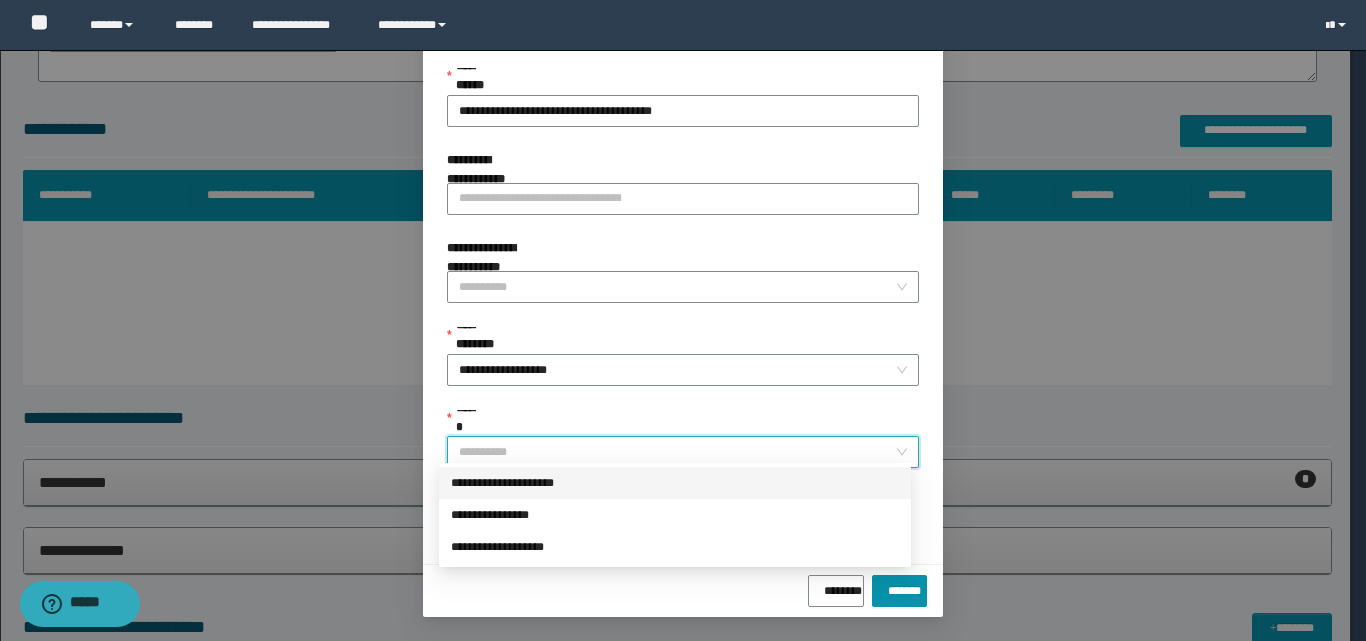 click on "**********" at bounding box center (675, 483) 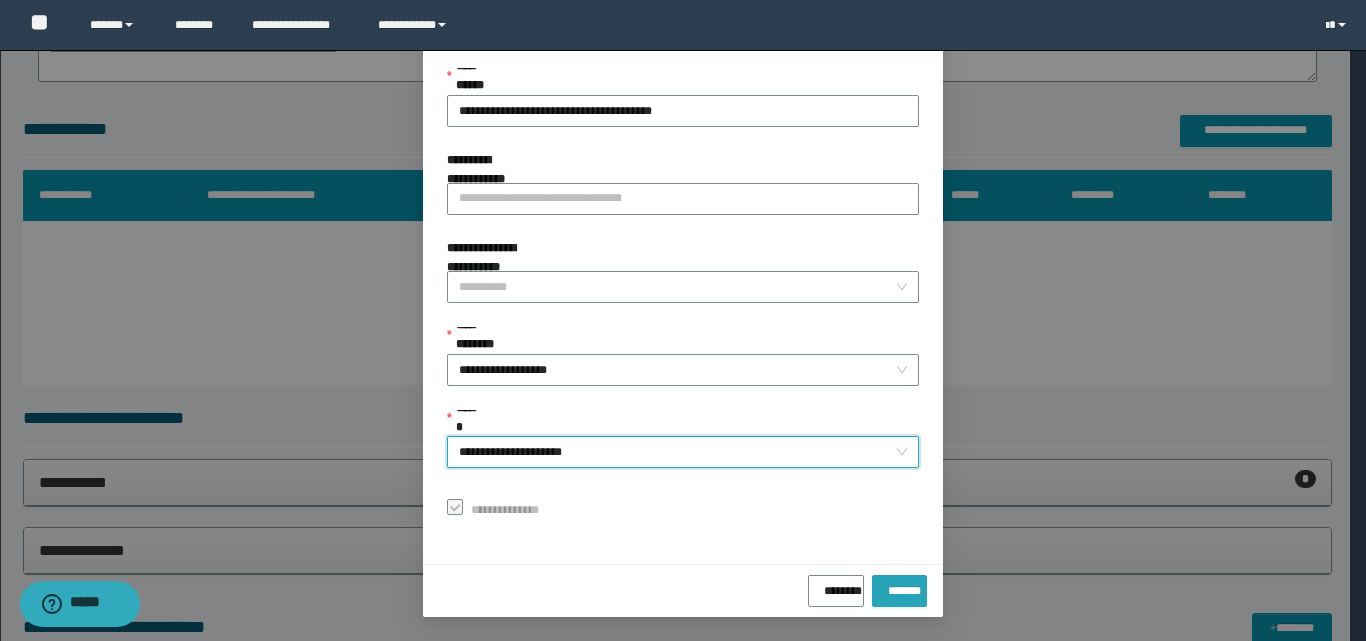 click on "*******" at bounding box center (899, 587) 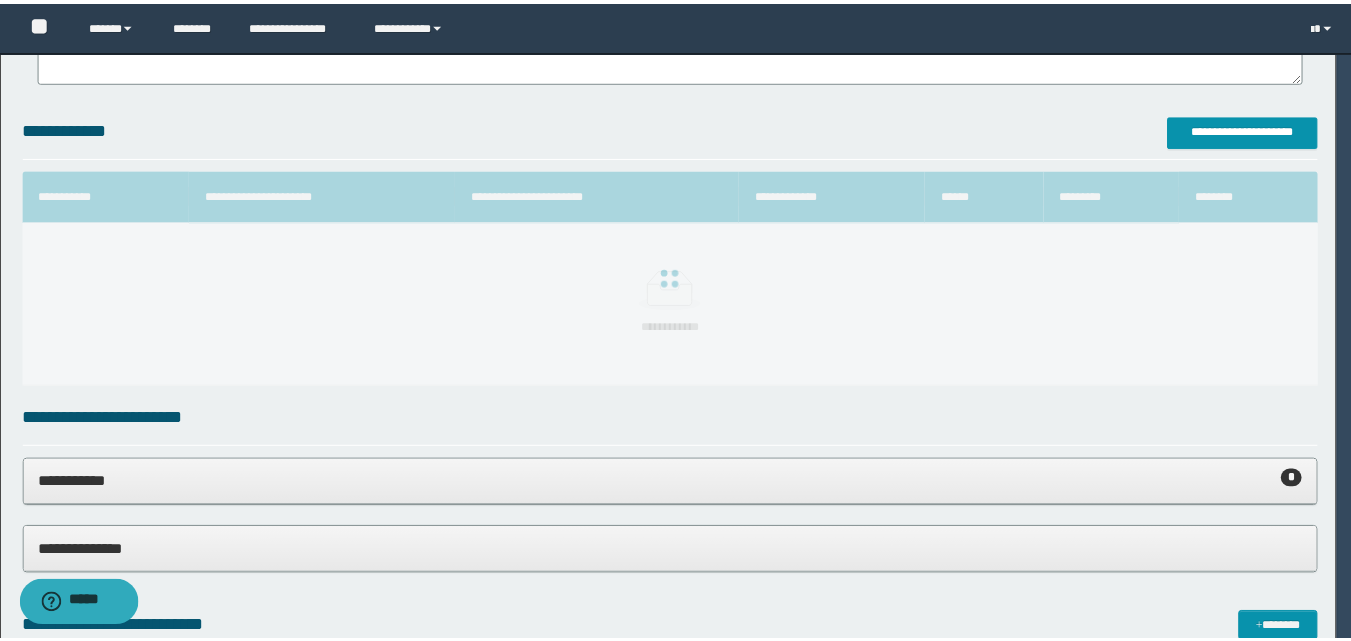 scroll, scrollTop: 64, scrollLeft: 0, axis: vertical 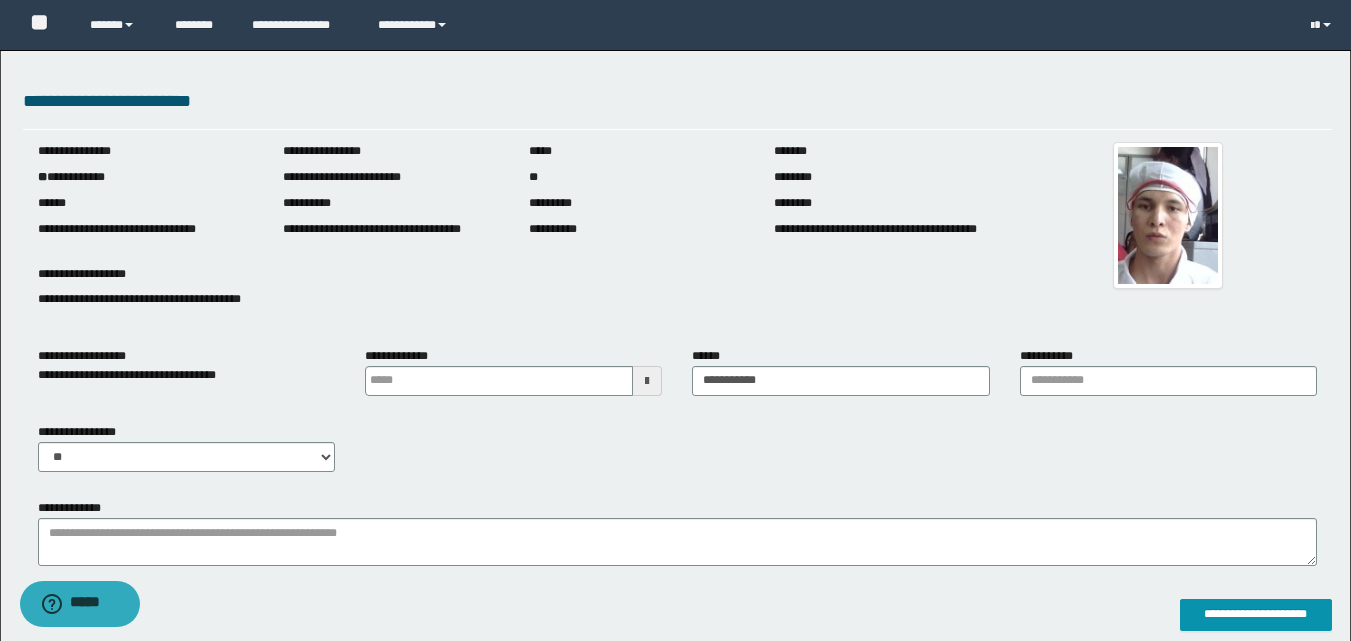 click on "**********" at bounding box center [677, 455] 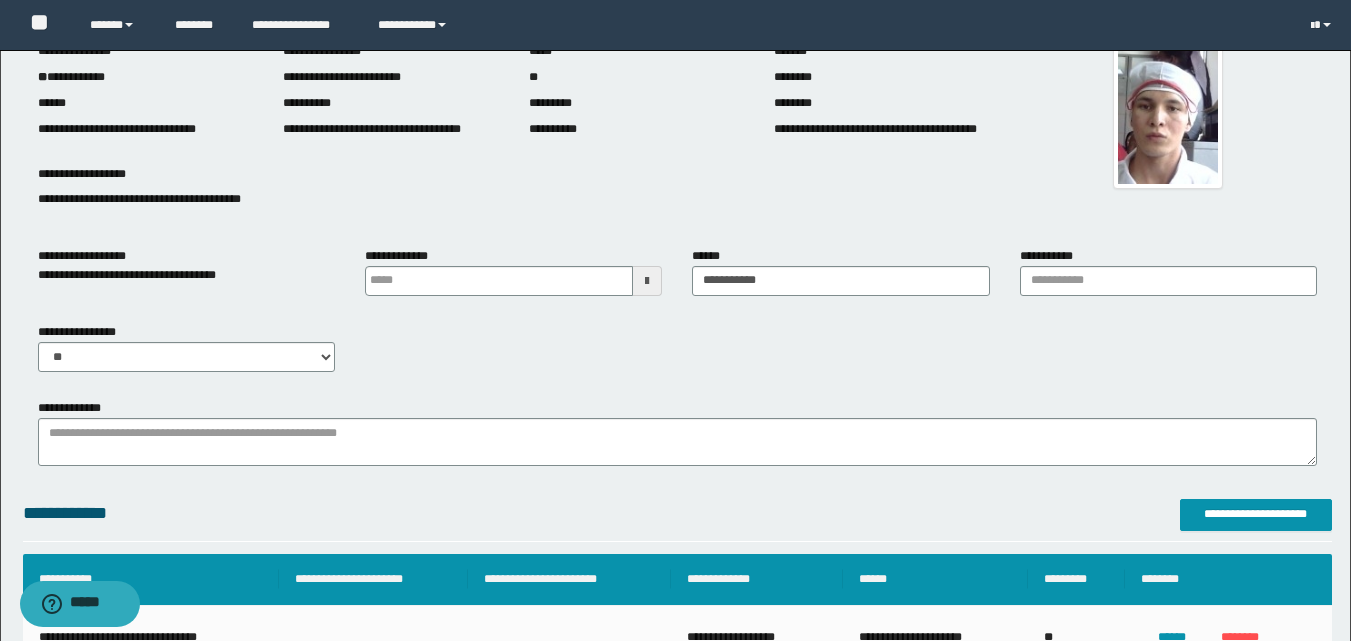 scroll, scrollTop: 200, scrollLeft: 0, axis: vertical 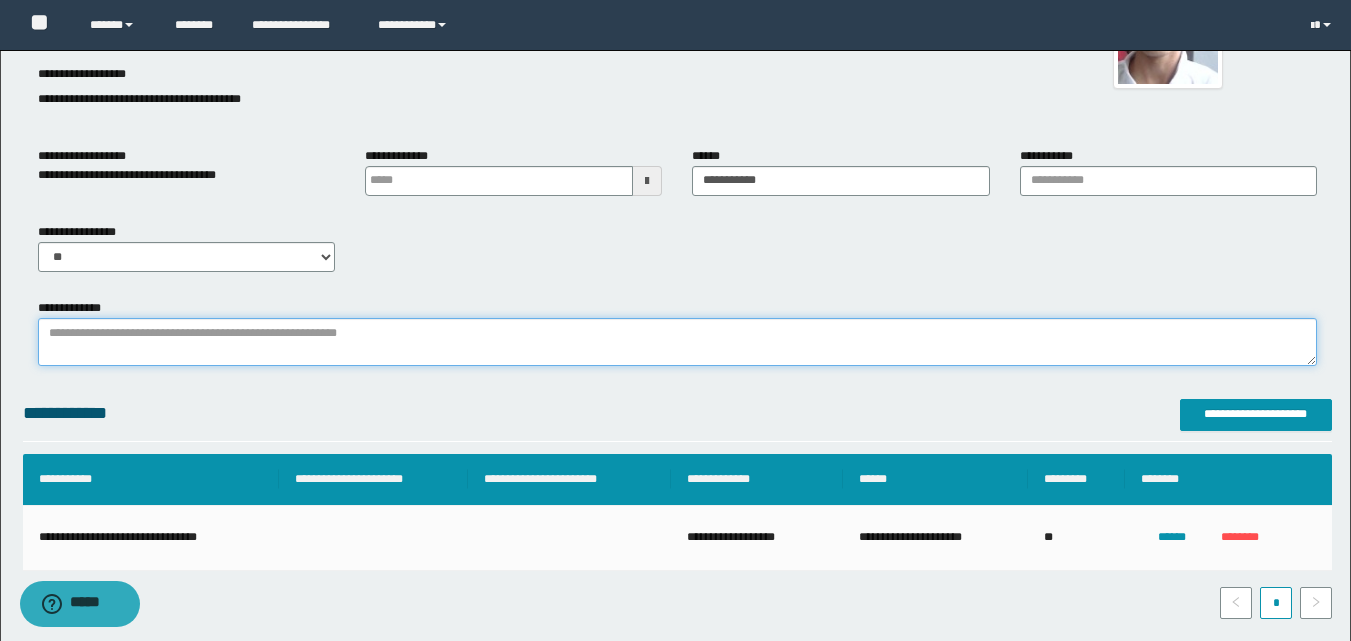 click on "**********" at bounding box center [677, 342] 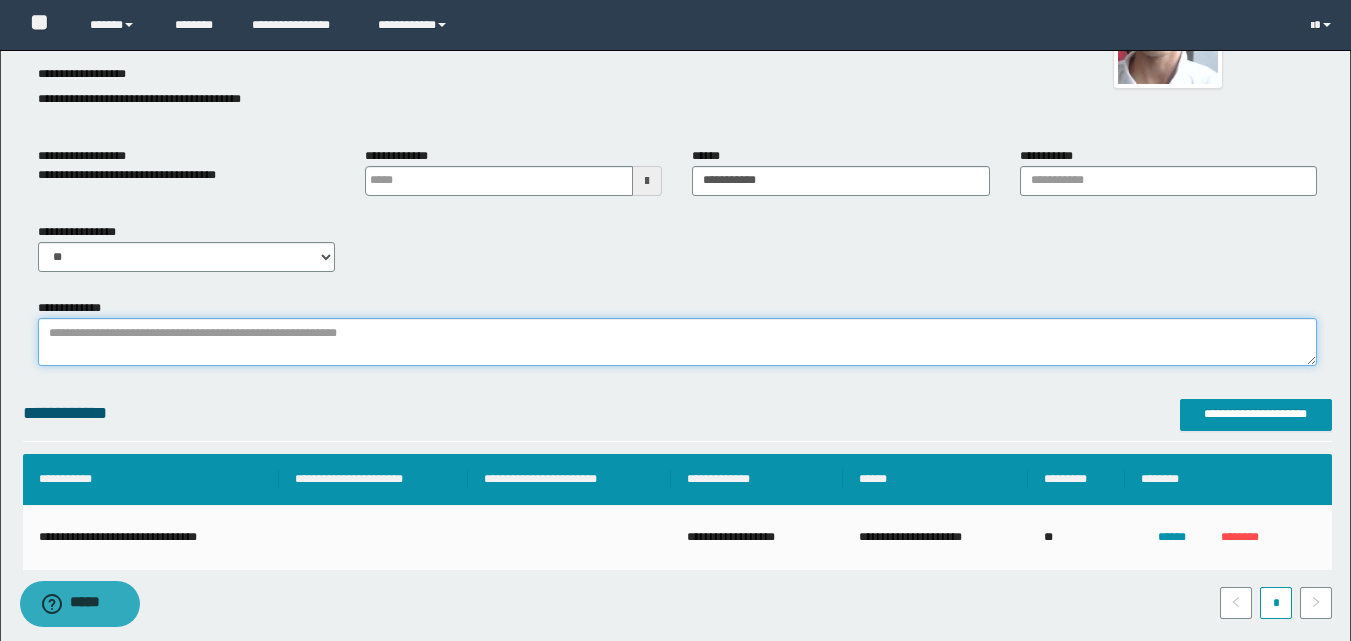 click on "**********" at bounding box center (677, 342) 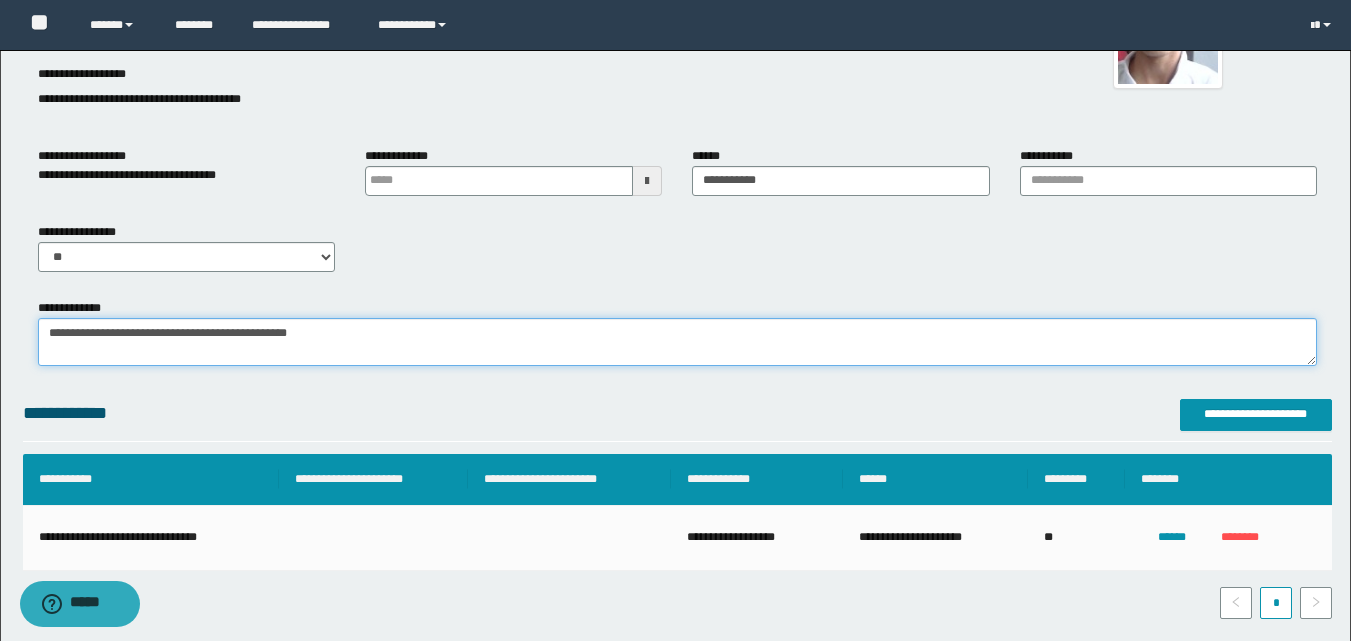 type on "**********" 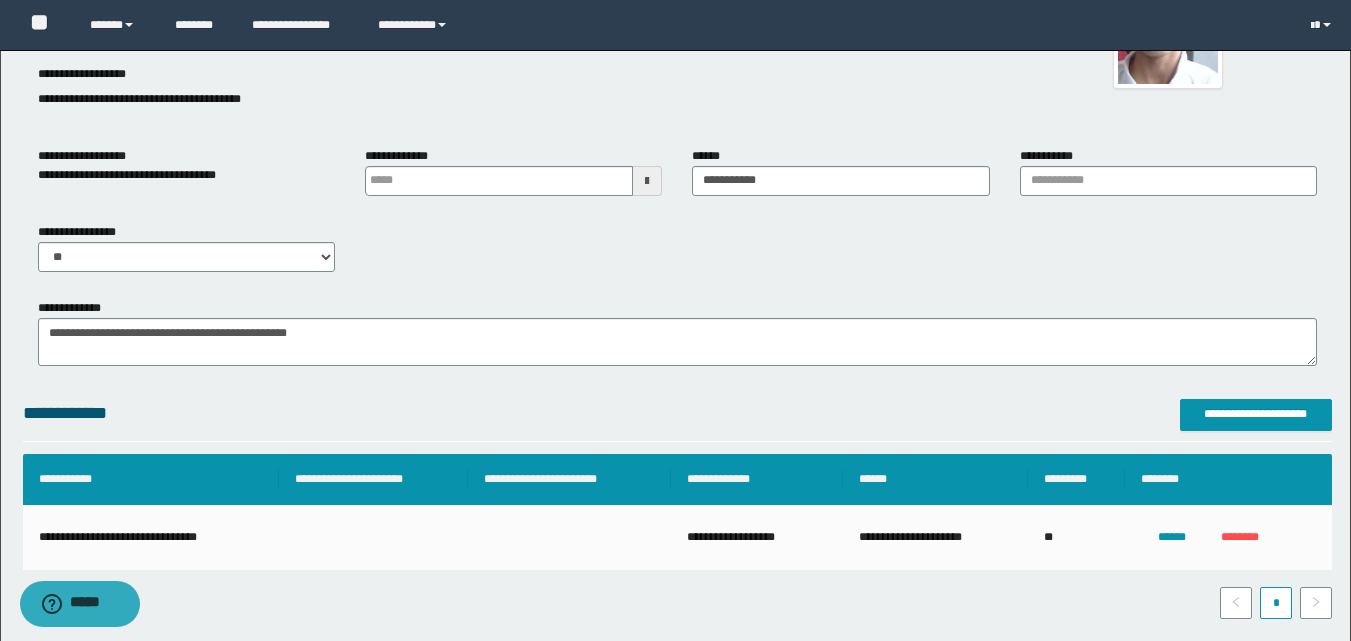 click on "**********" at bounding box center (675, 1531) 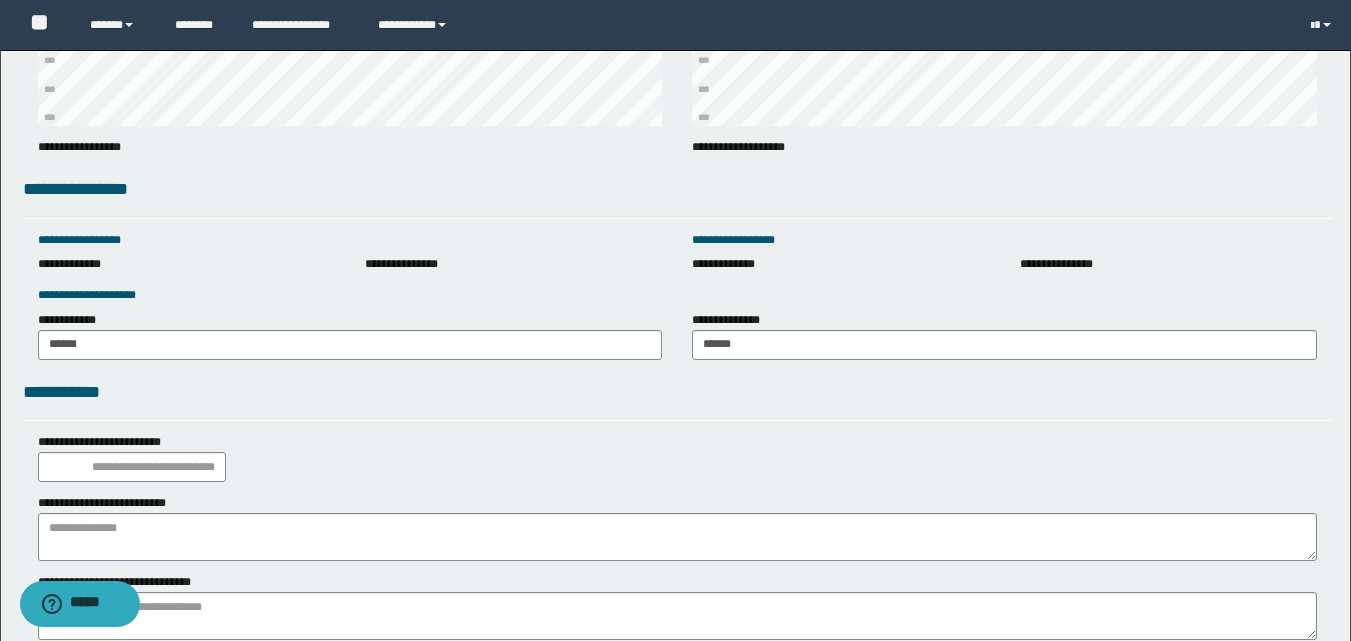 click on "**********" at bounding box center [677, 295] 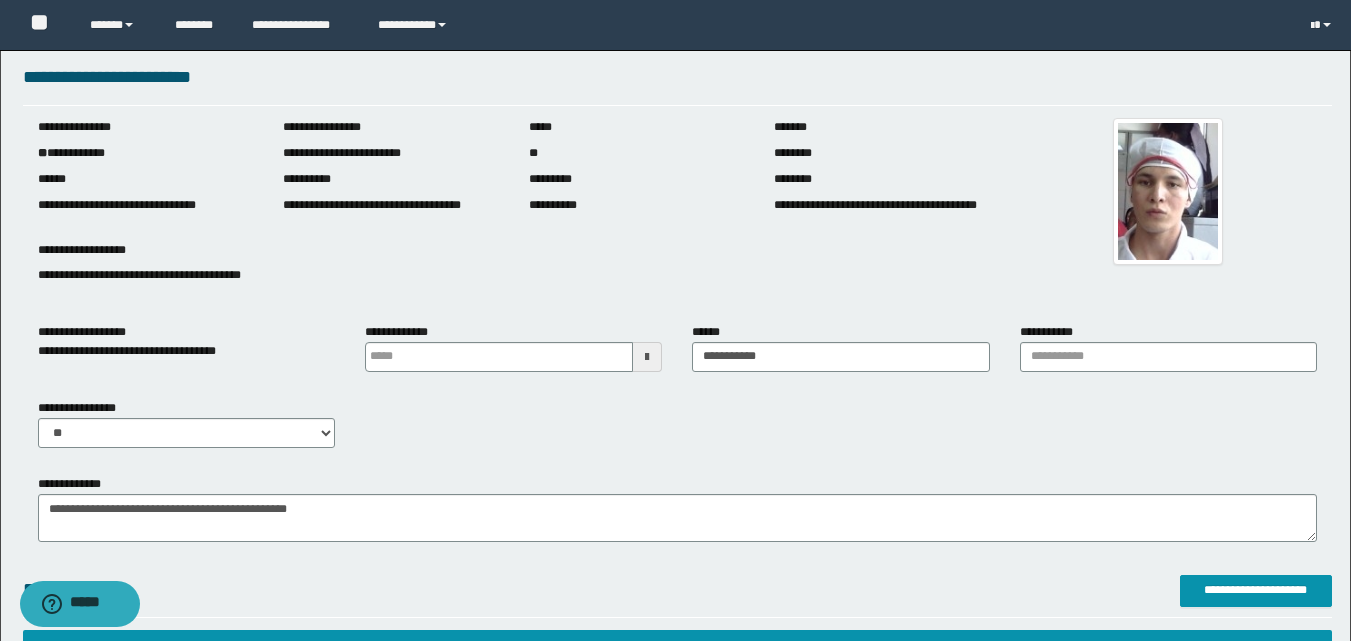 scroll, scrollTop: 0, scrollLeft: 0, axis: both 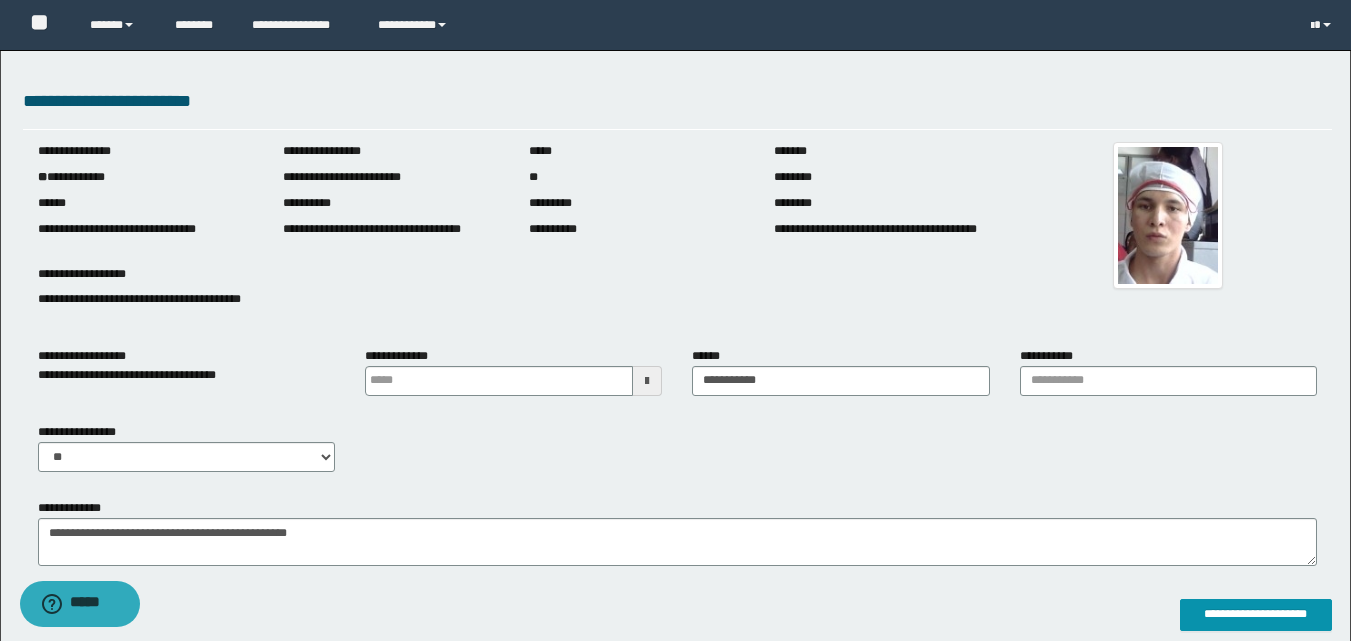 click on "**********" at bounding box center (675, 1731) 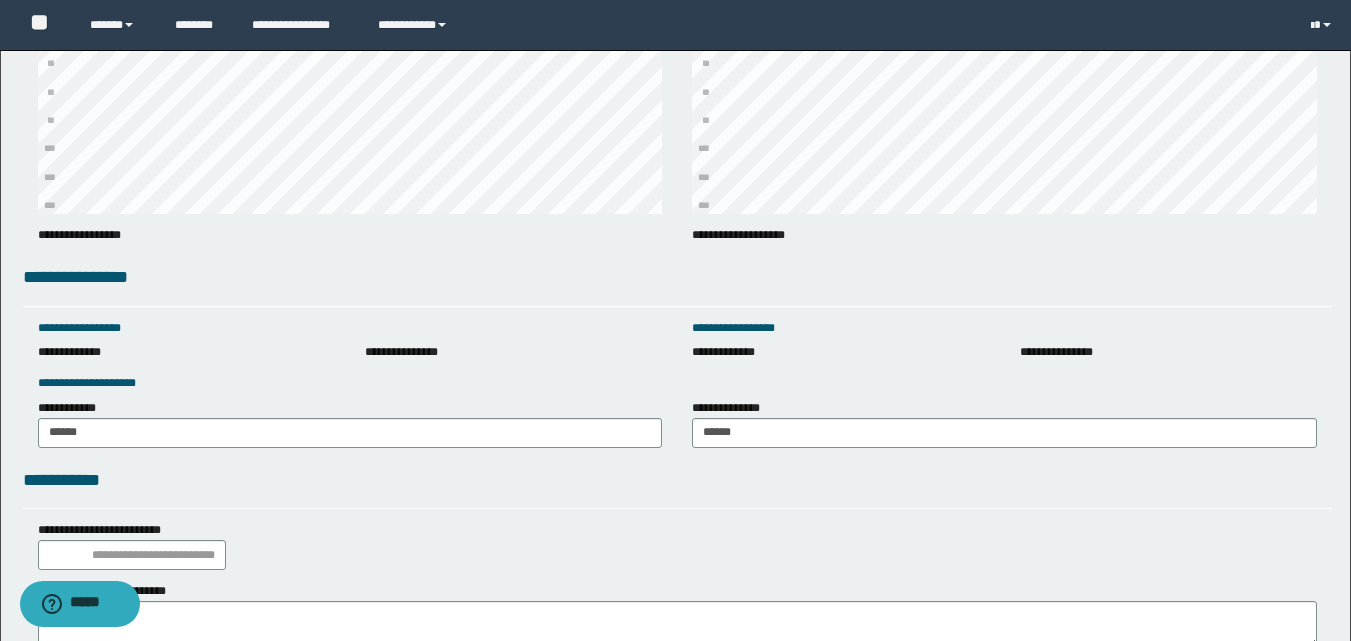 scroll, scrollTop: 2849, scrollLeft: 0, axis: vertical 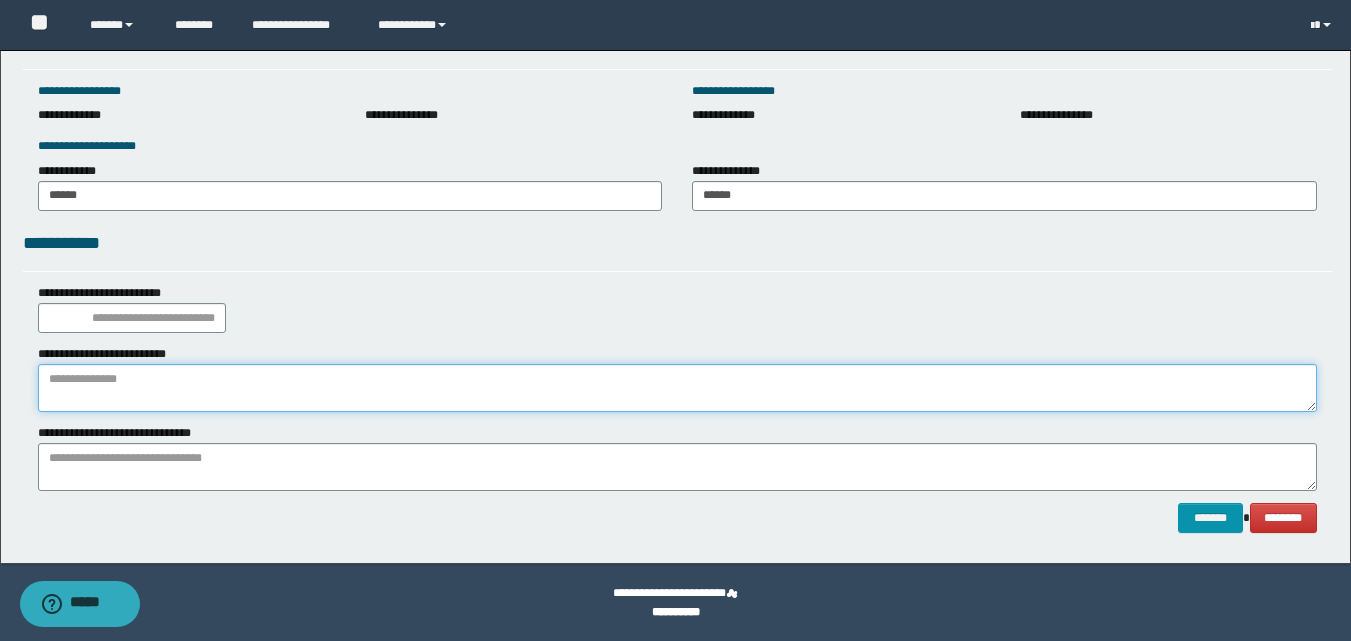 click at bounding box center (677, 388) 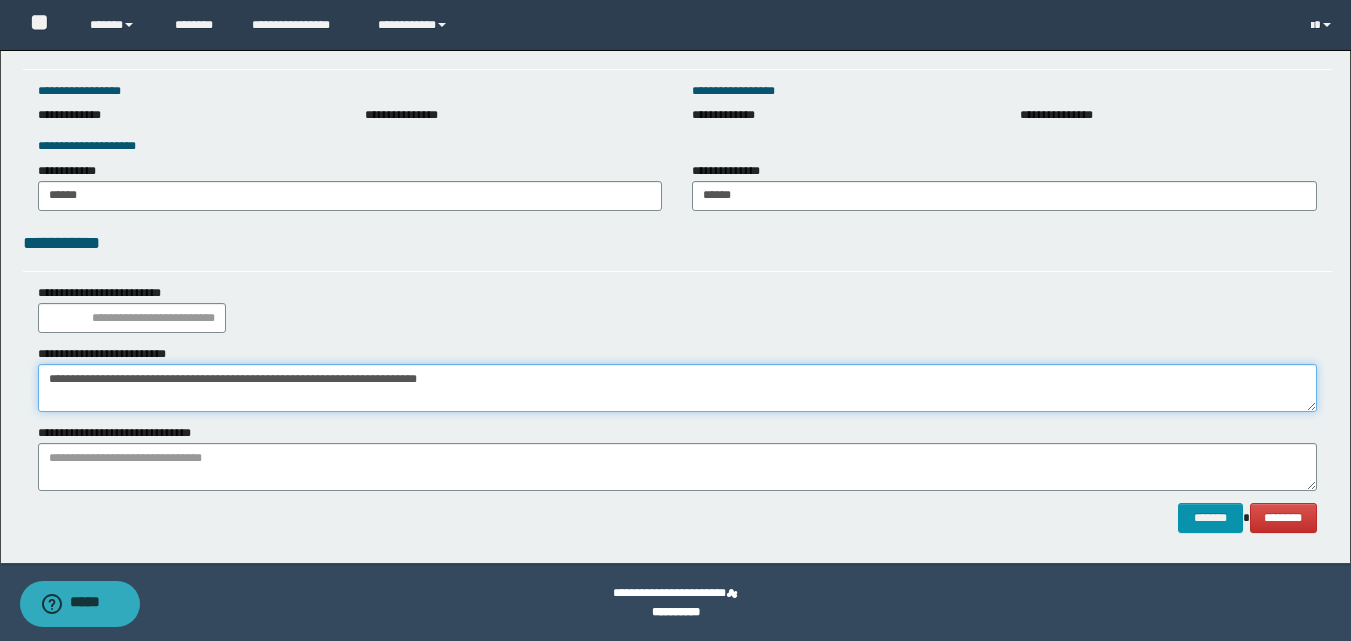 type on "**********" 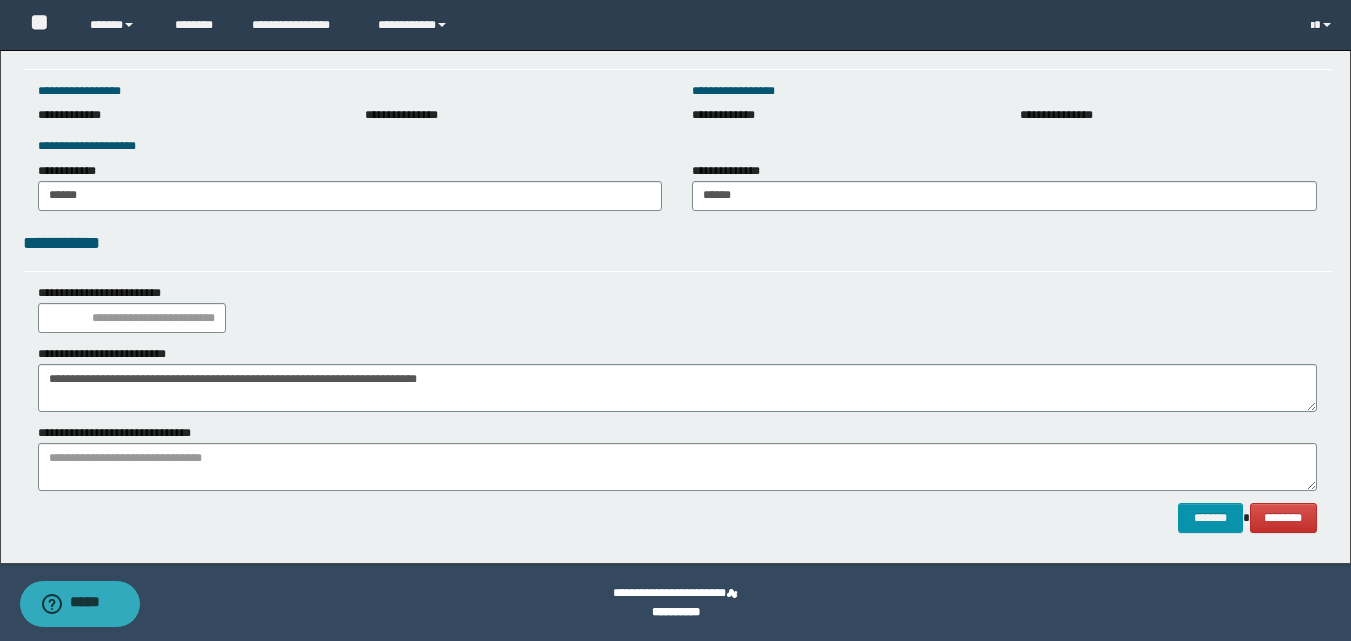 click on "**********" at bounding box center (677, 308) 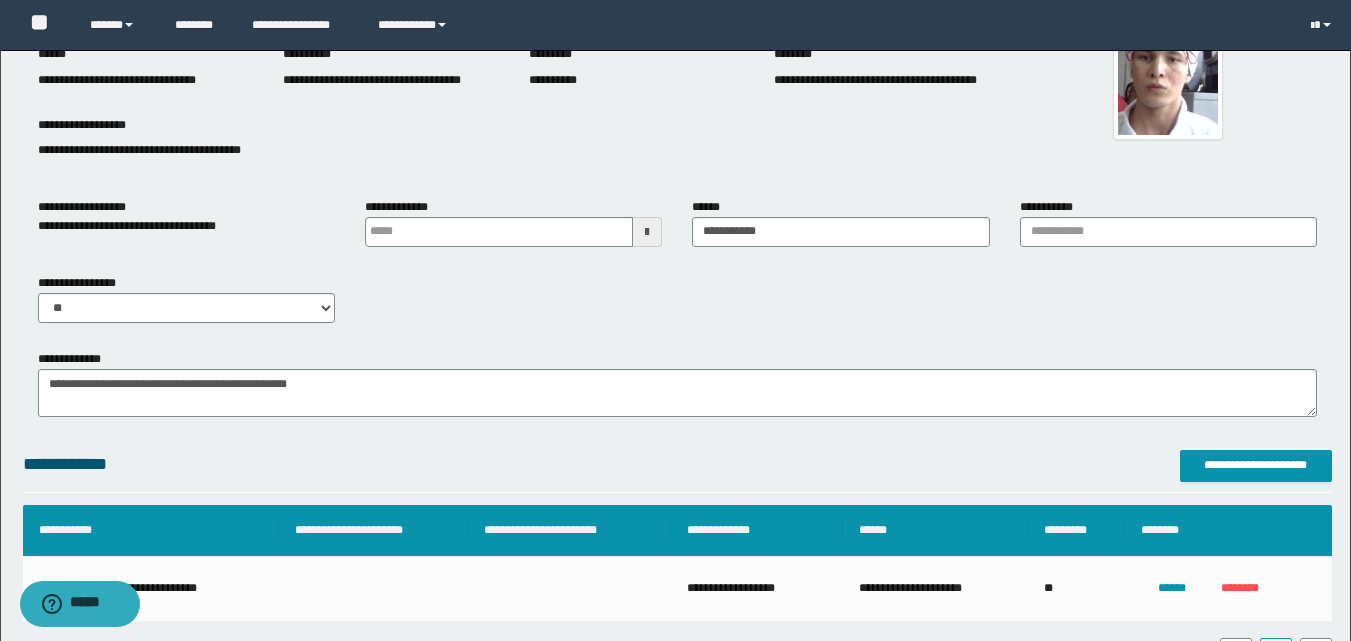 scroll, scrollTop: 0, scrollLeft: 0, axis: both 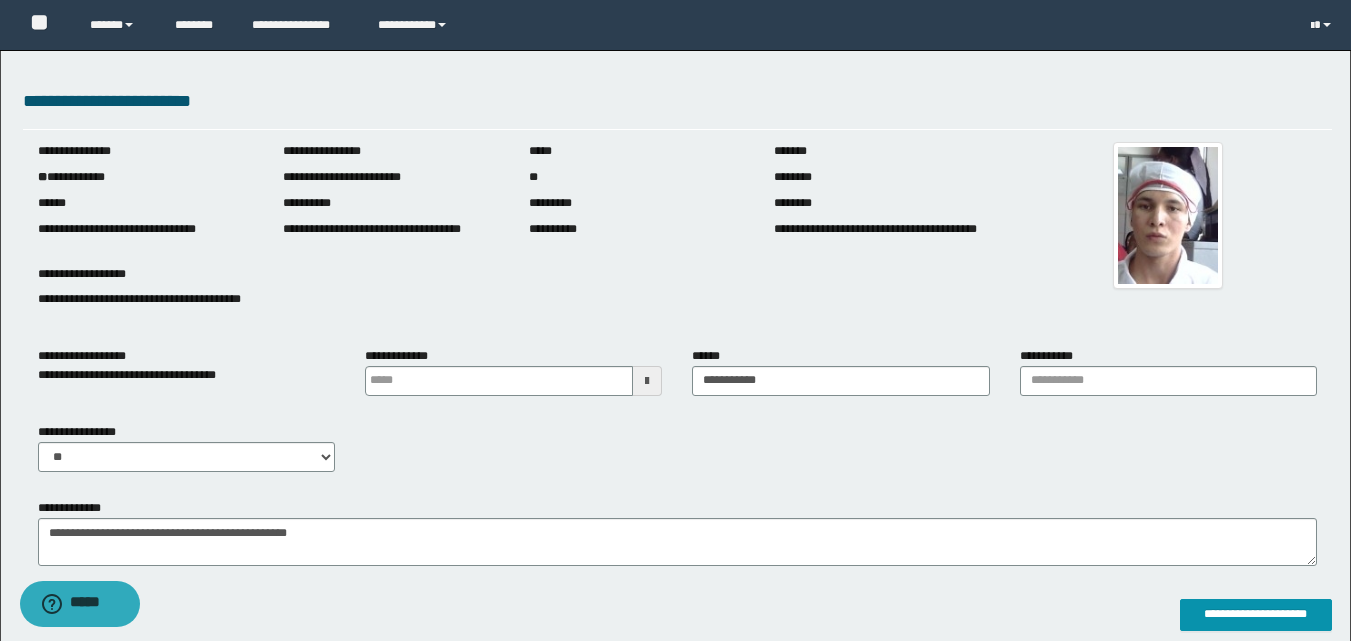 click on "**********" at bounding box center (677, 455) 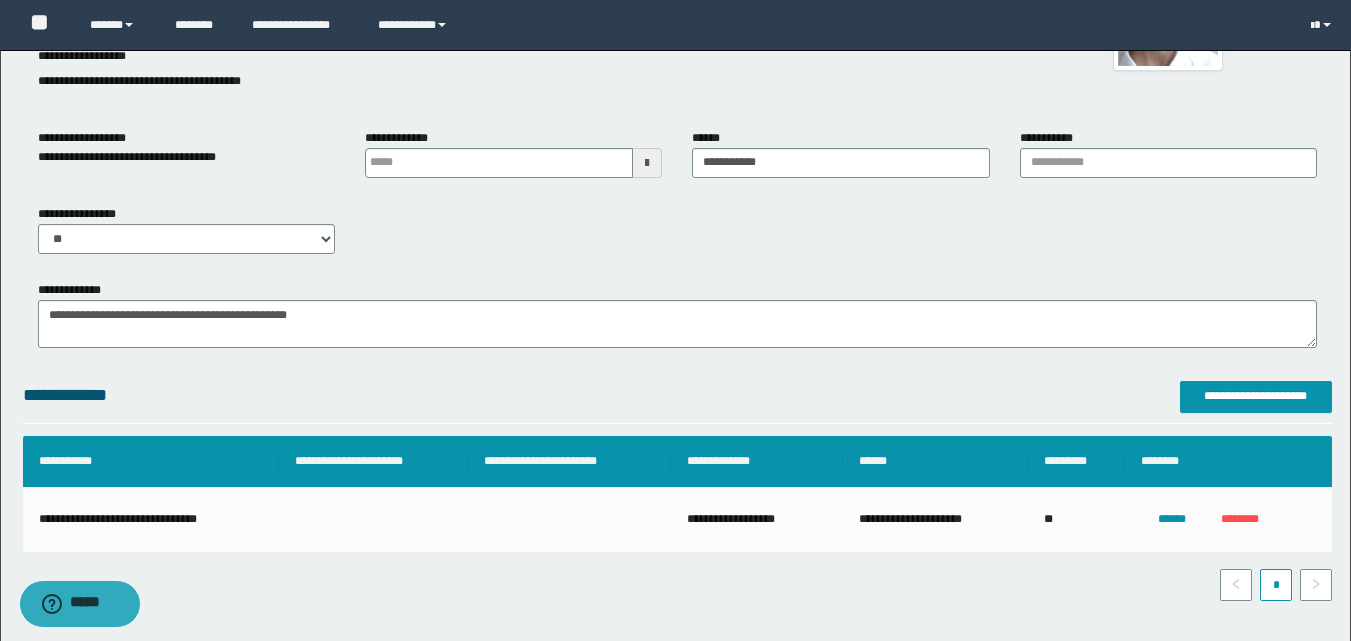 scroll, scrollTop: 0, scrollLeft: 0, axis: both 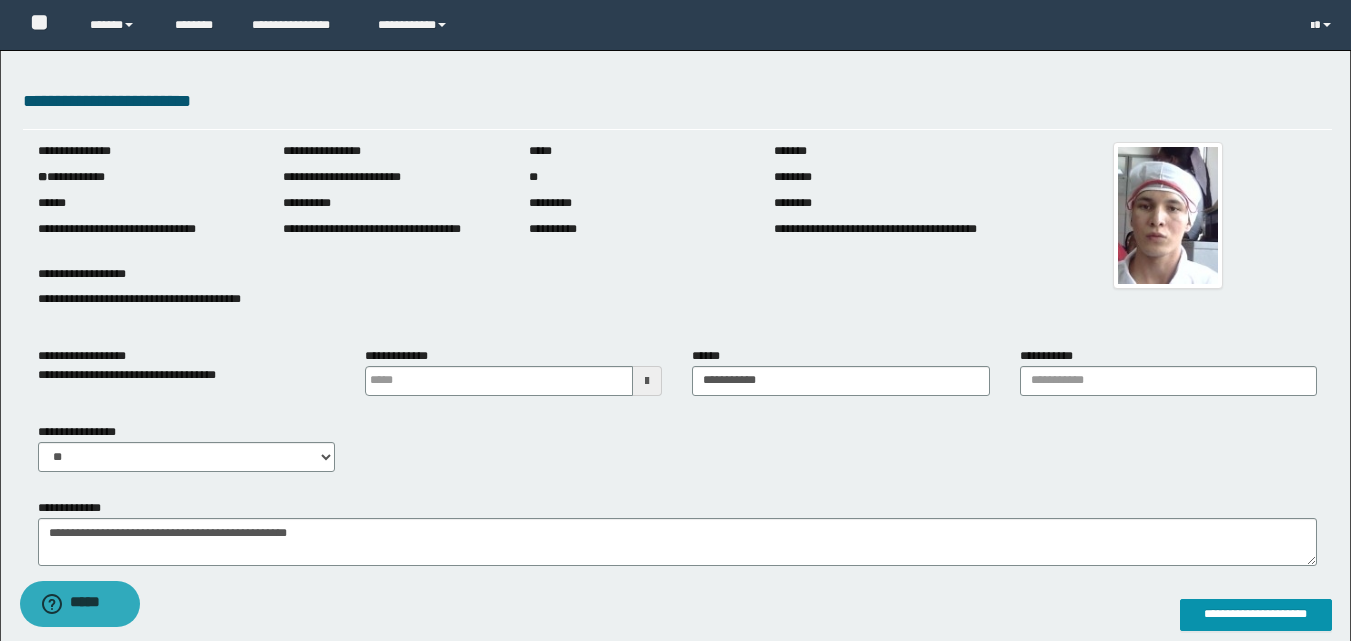 drag, startPoint x: 437, startPoint y: 500, endPoint x: 435, endPoint y: 513, distance: 13.152946 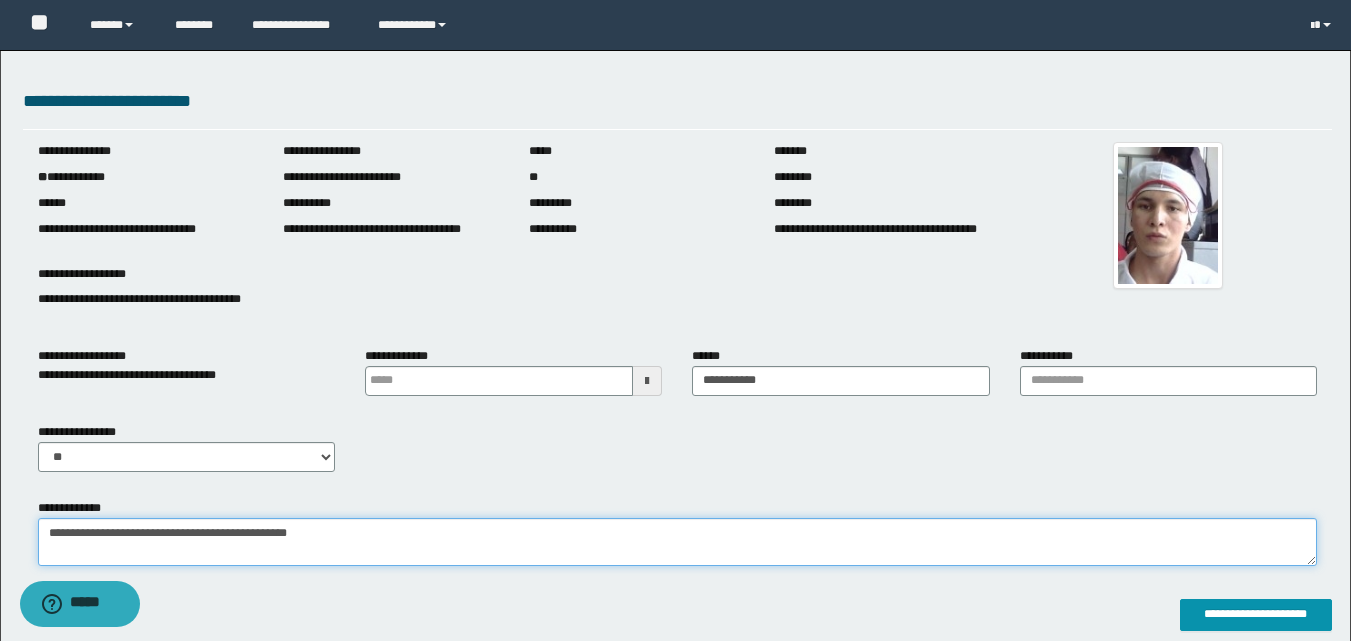 click on "**********" at bounding box center (677, 542) 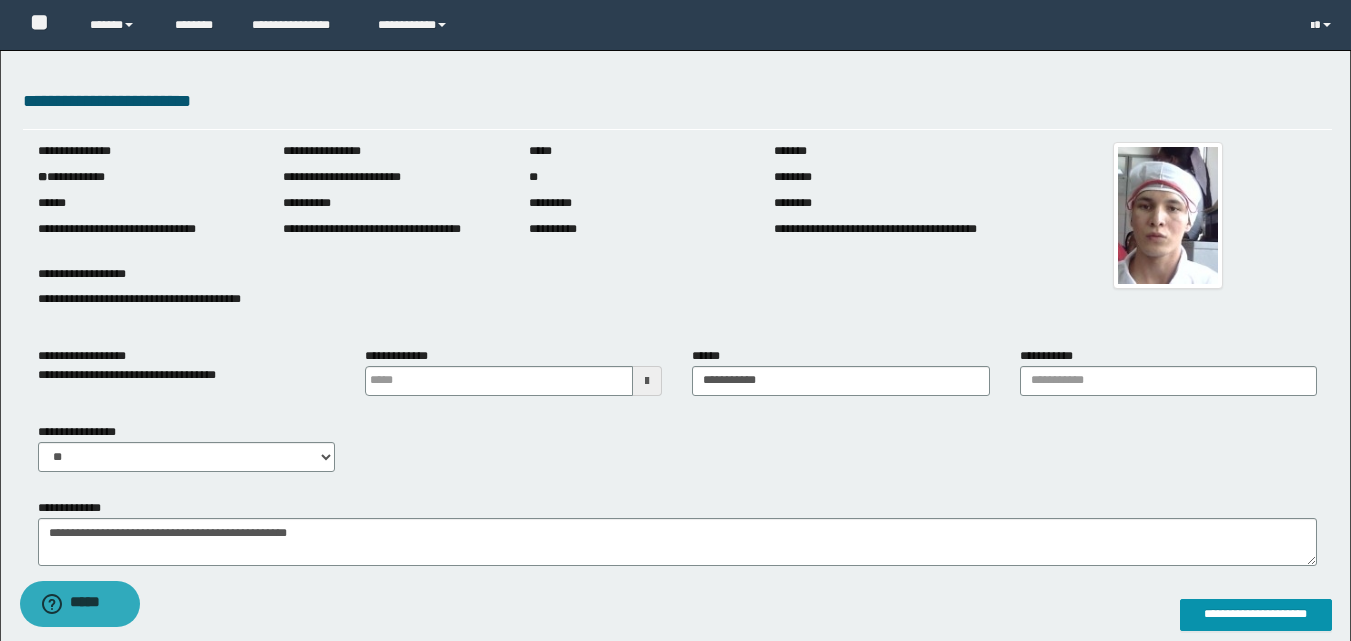 click on "**********" at bounding box center (677, 455) 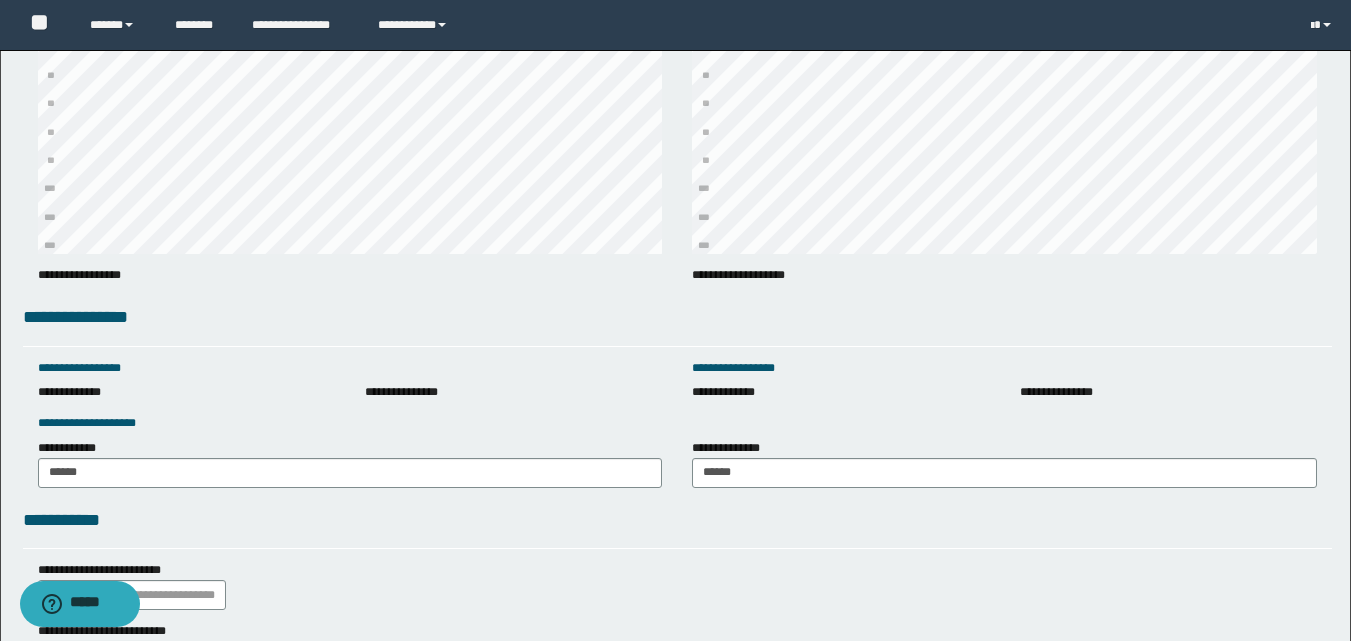 scroll, scrollTop: 2600, scrollLeft: 0, axis: vertical 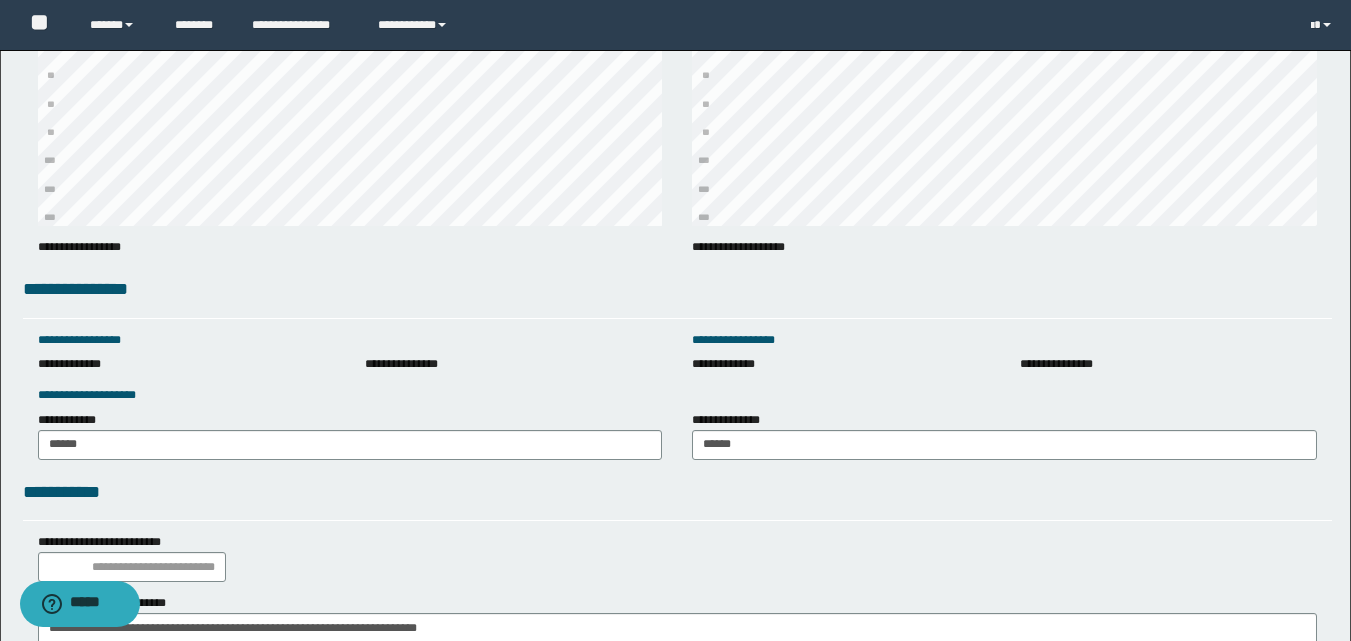 click on "**********" at bounding box center [675, -869] 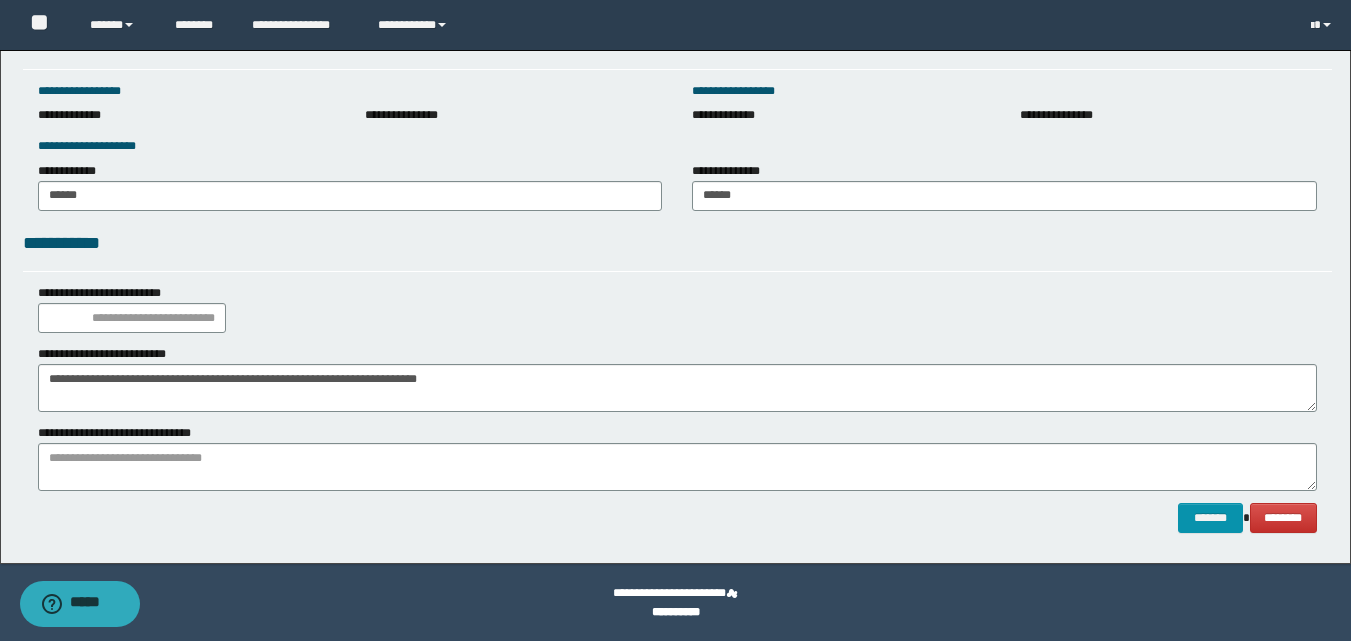click on "**********" at bounding box center (677, 308) 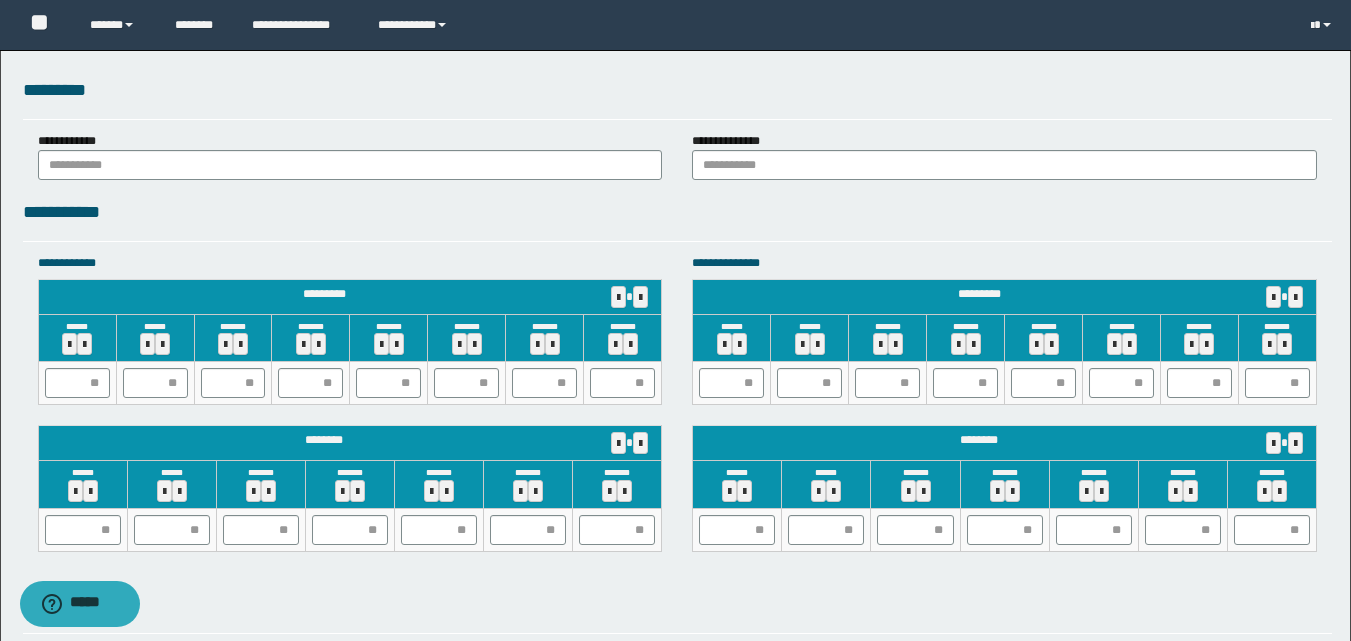 scroll, scrollTop: 1649, scrollLeft: 0, axis: vertical 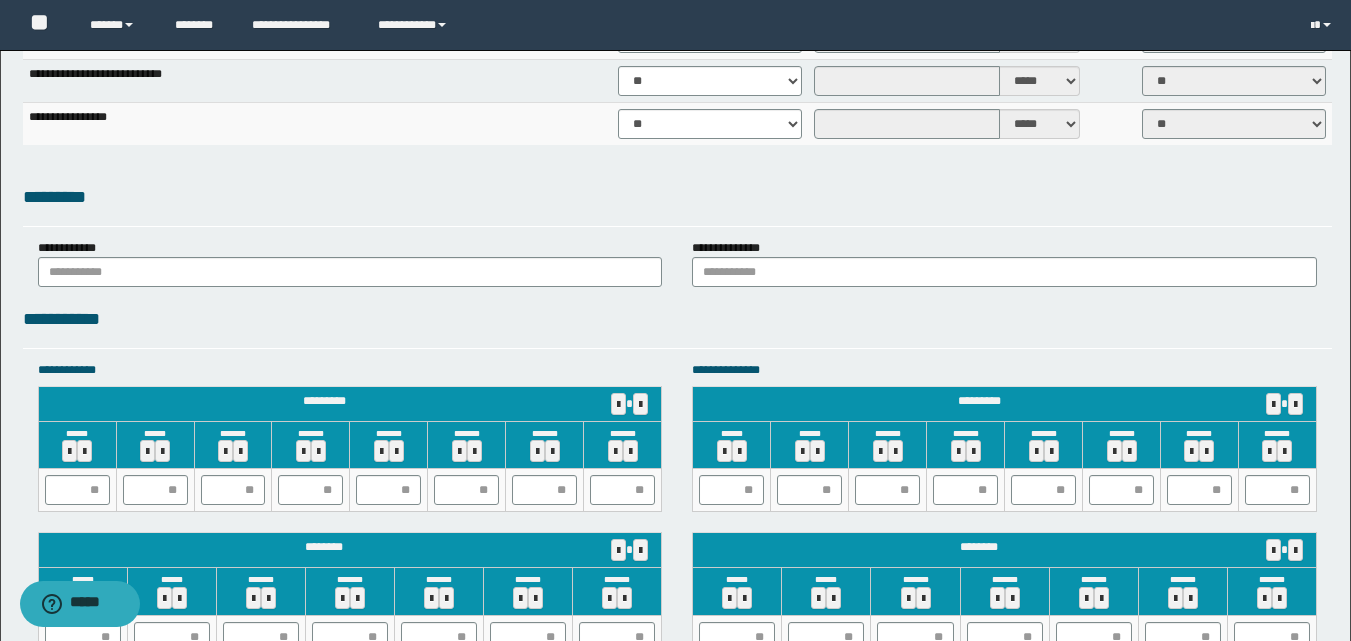 drag, startPoint x: 756, startPoint y: 359, endPoint x: 755, endPoint y: 348, distance: 11.045361 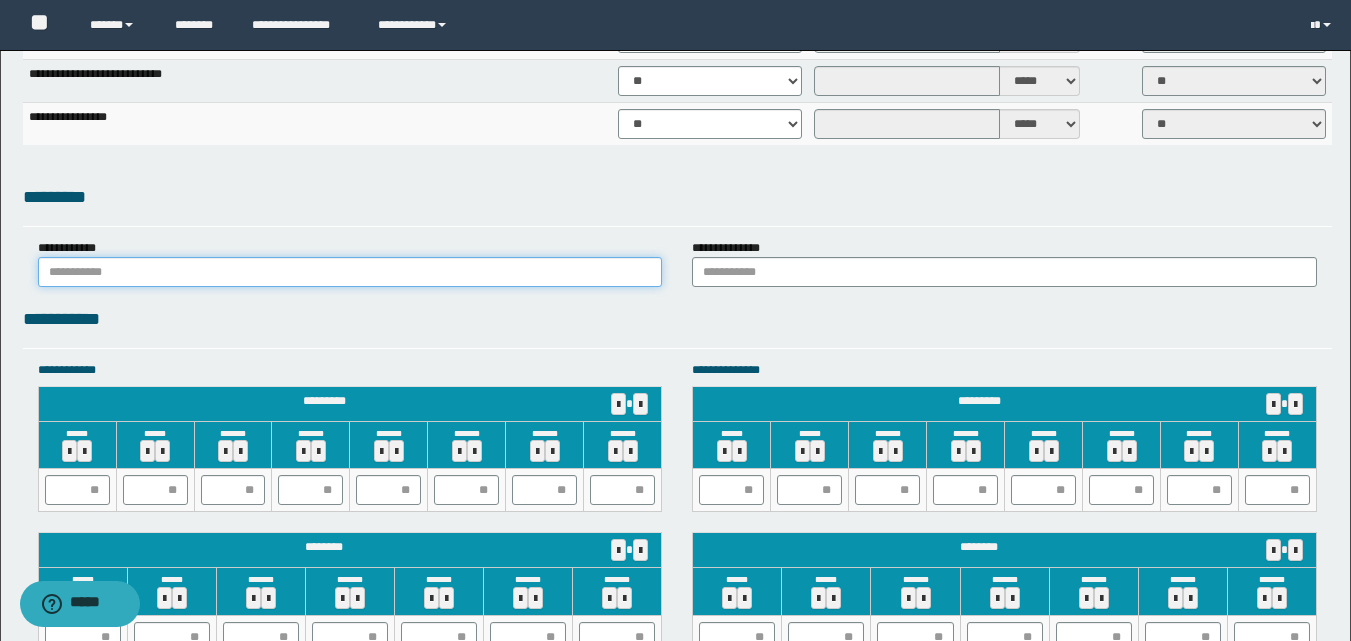 click at bounding box center [350, 272] 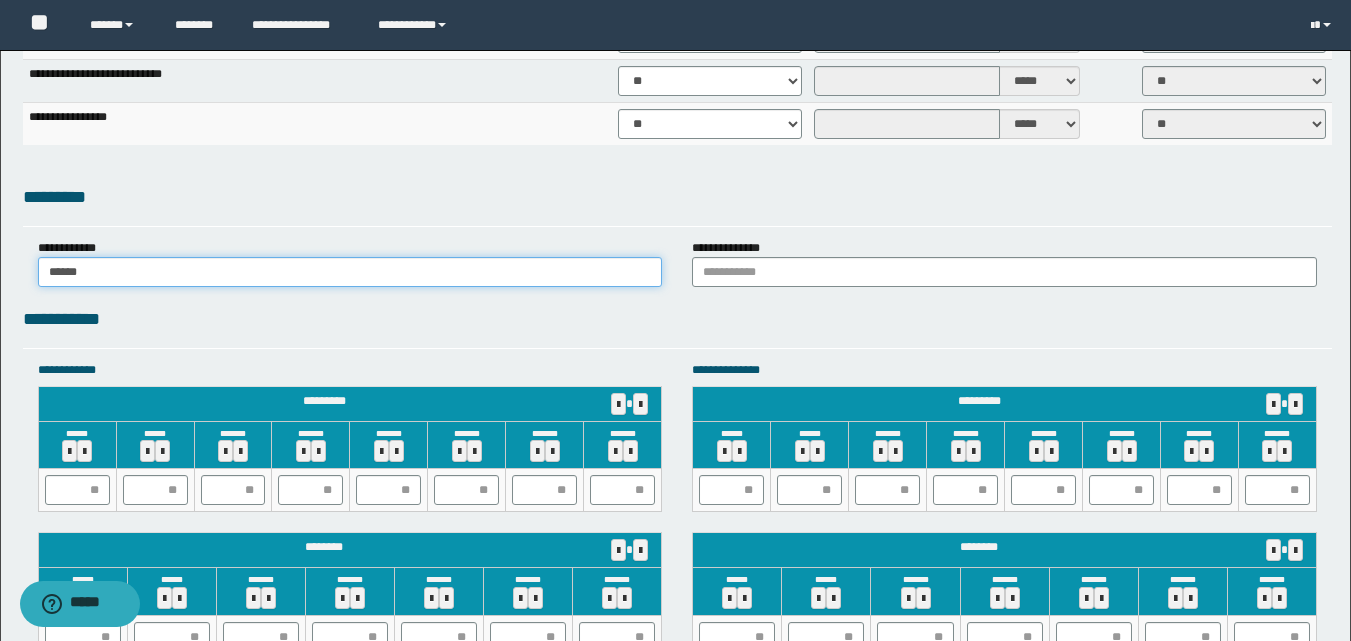 type on "******" 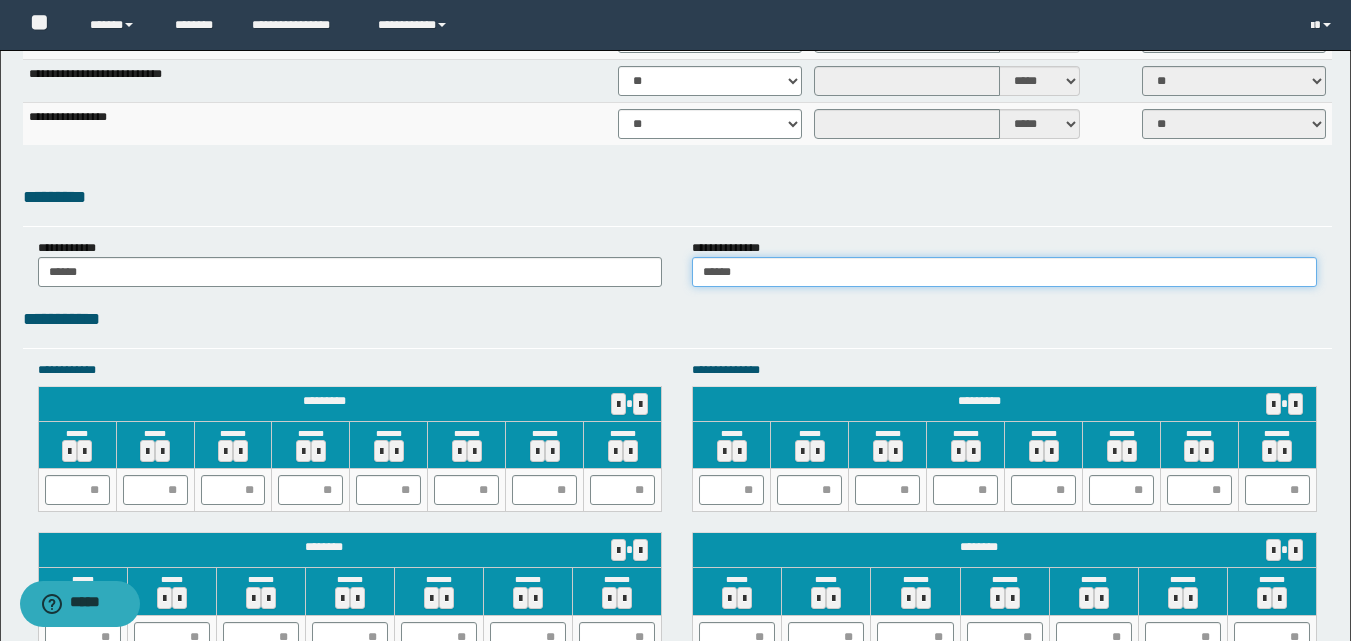 type on "******" 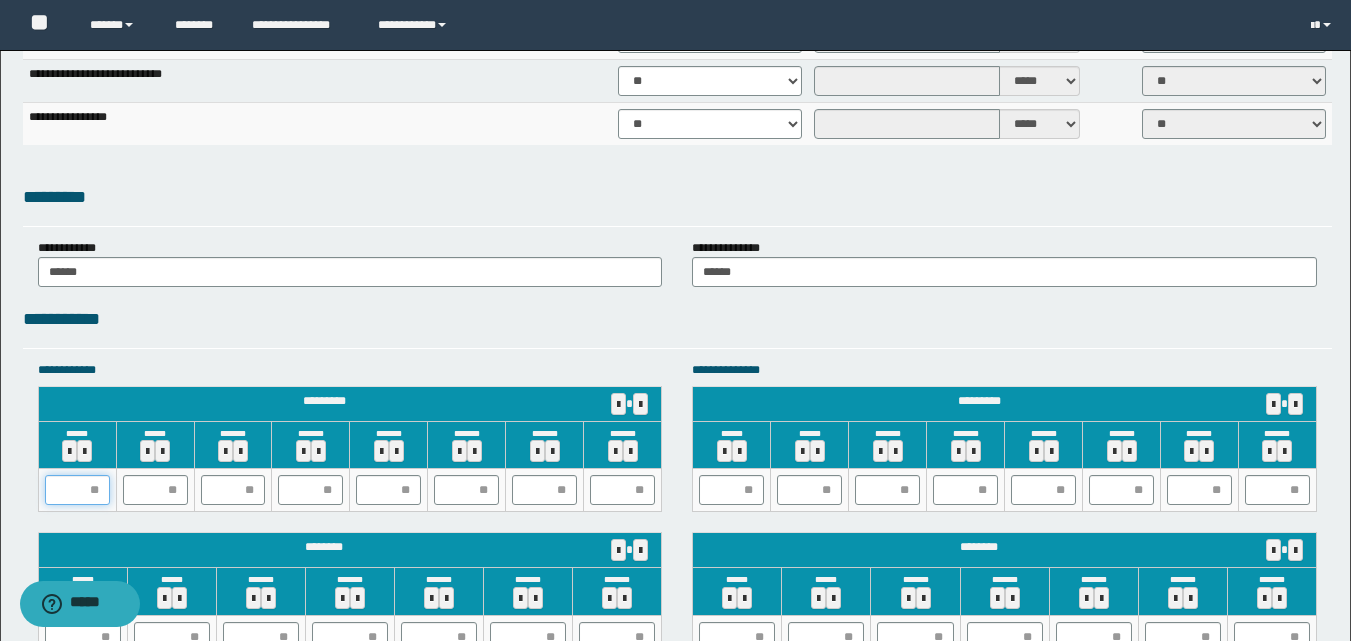 click at bounding box center [77, 490] 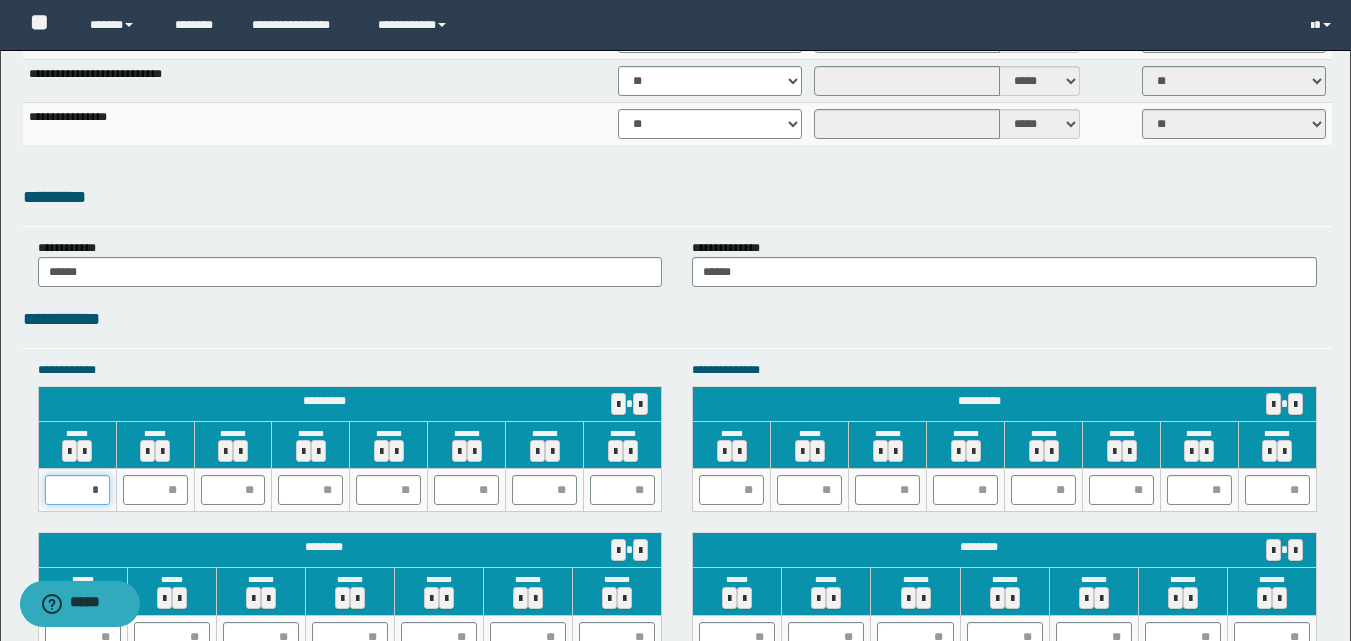 type on "**" 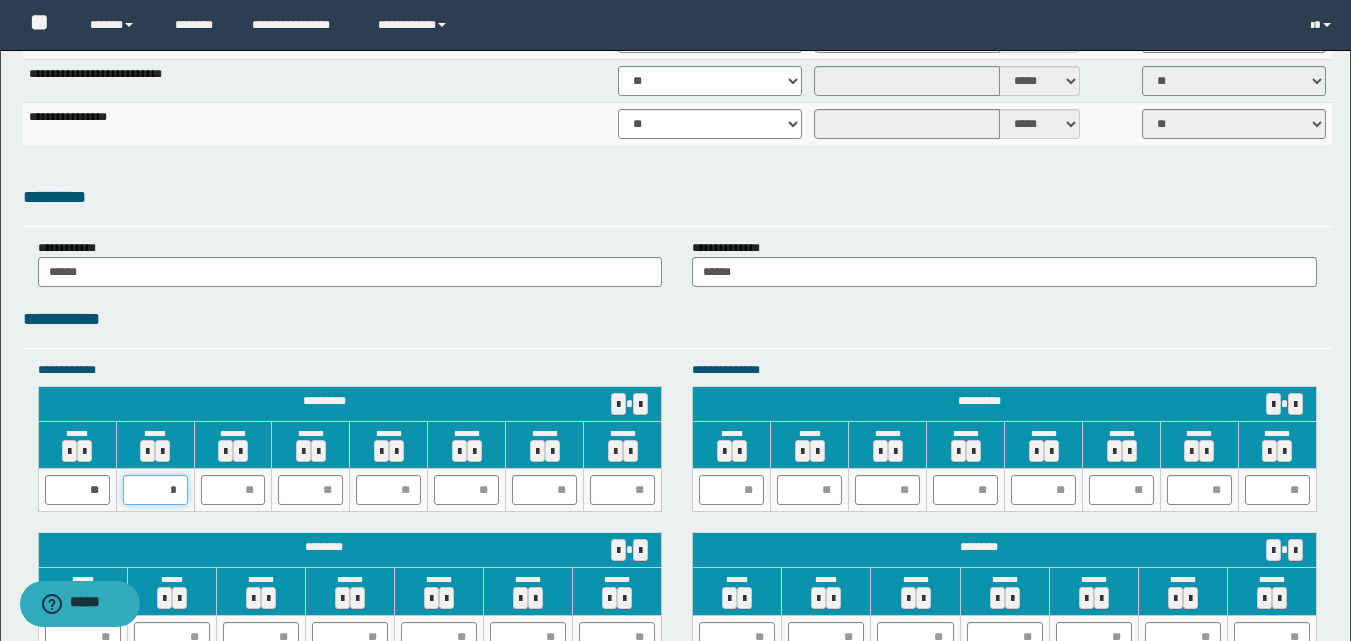 type on "**" 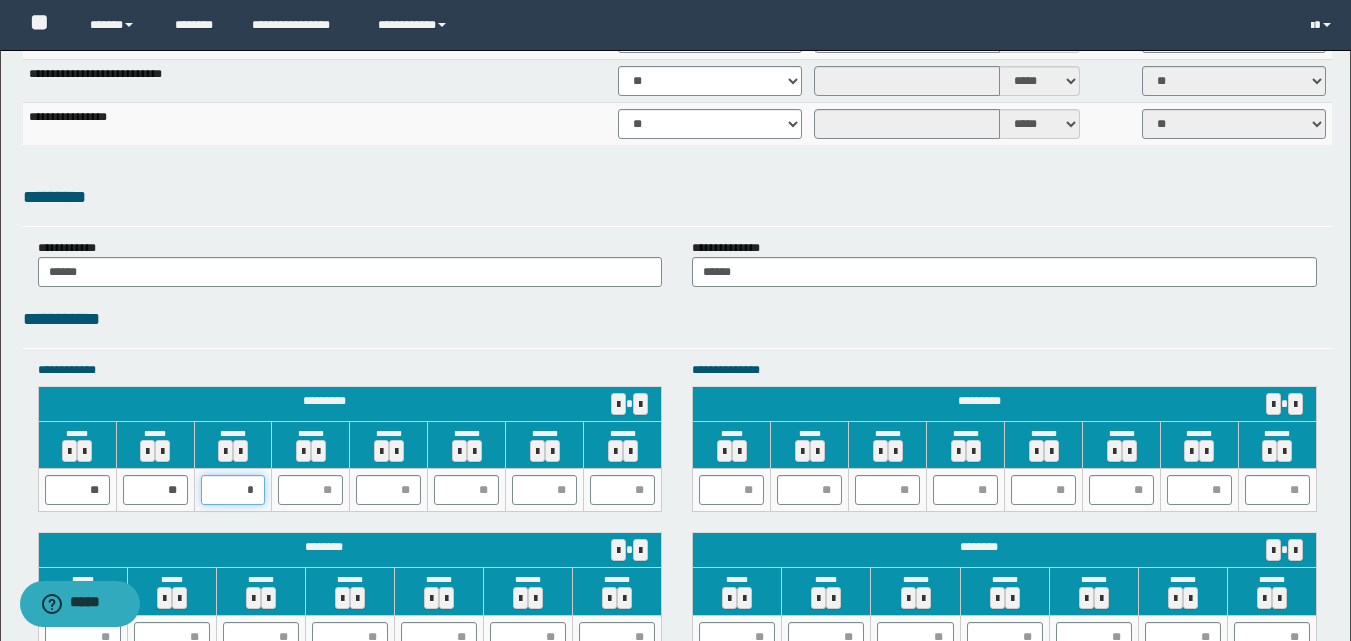 type on "**" 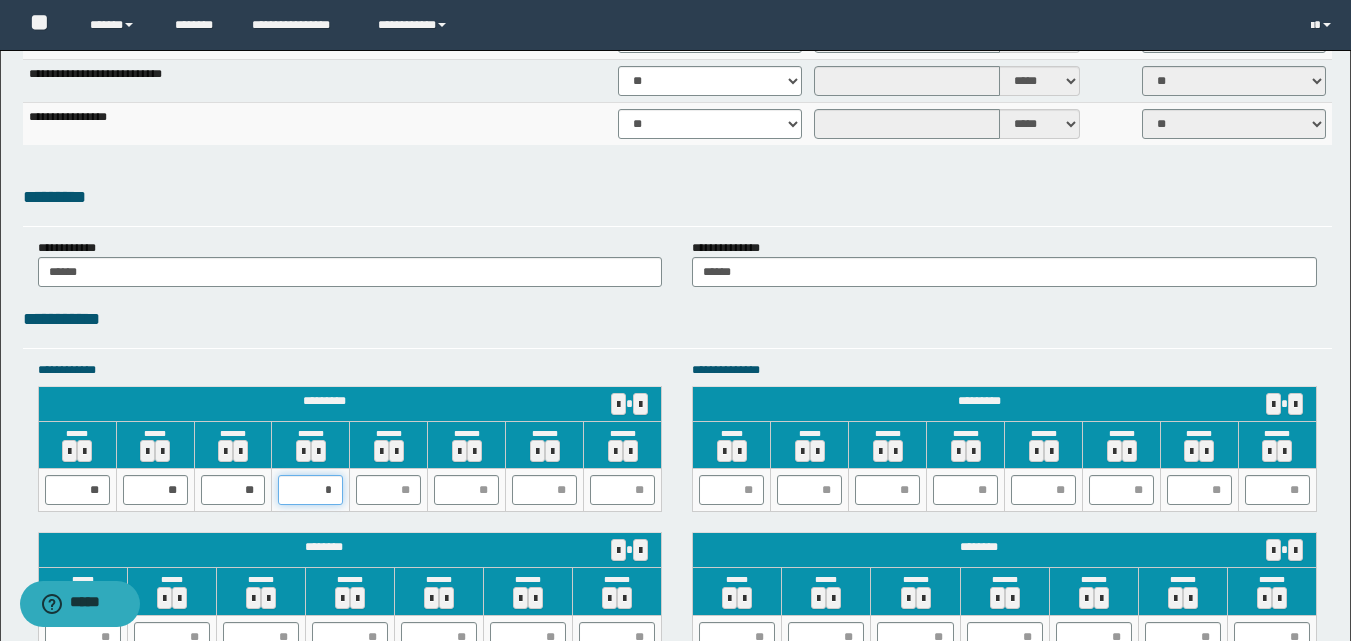 type on "**" 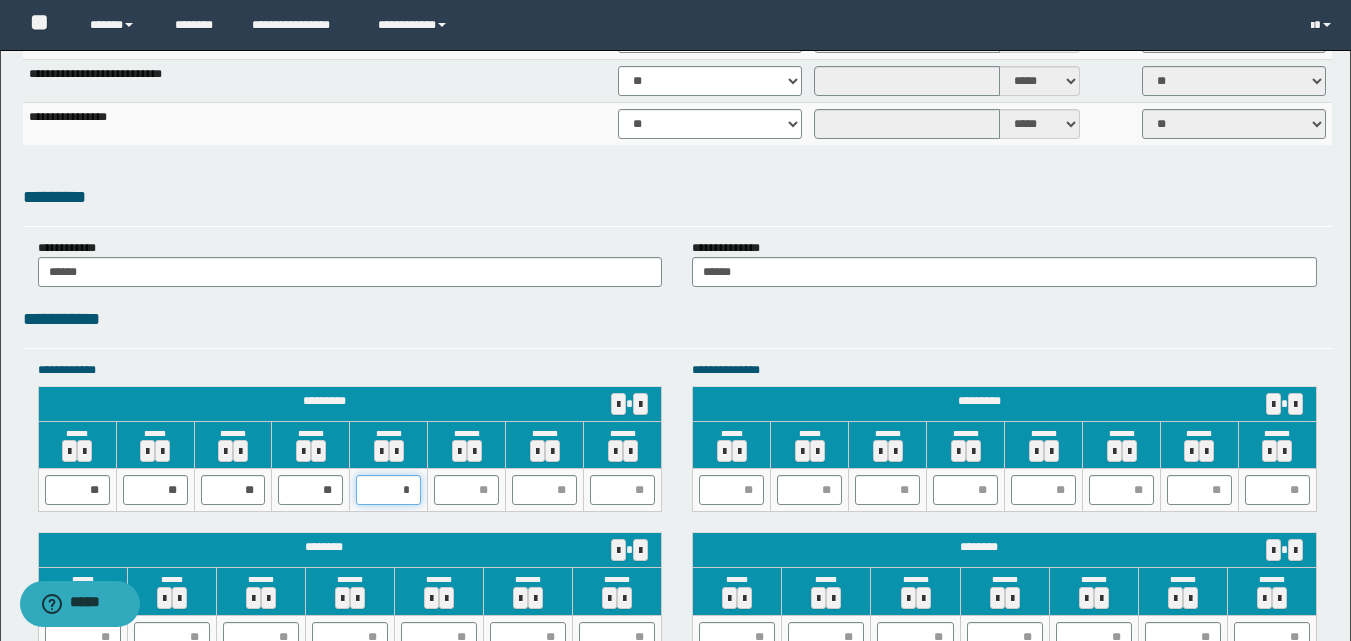type on "**" 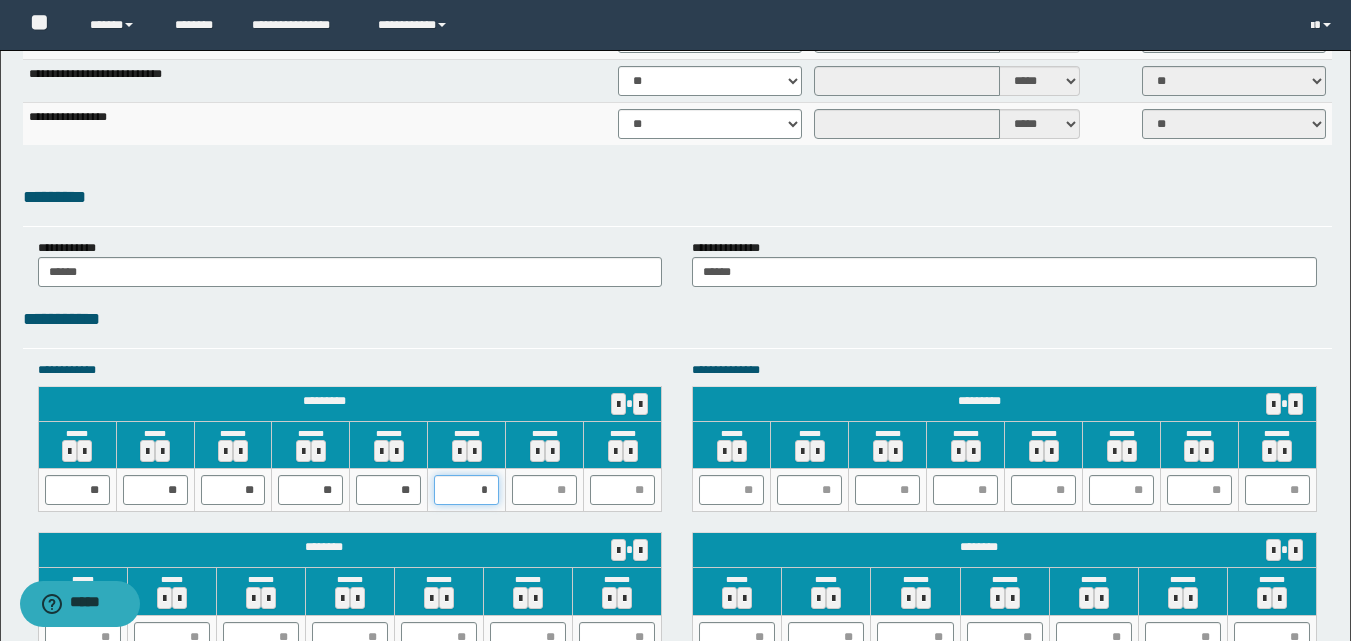 type on "**" 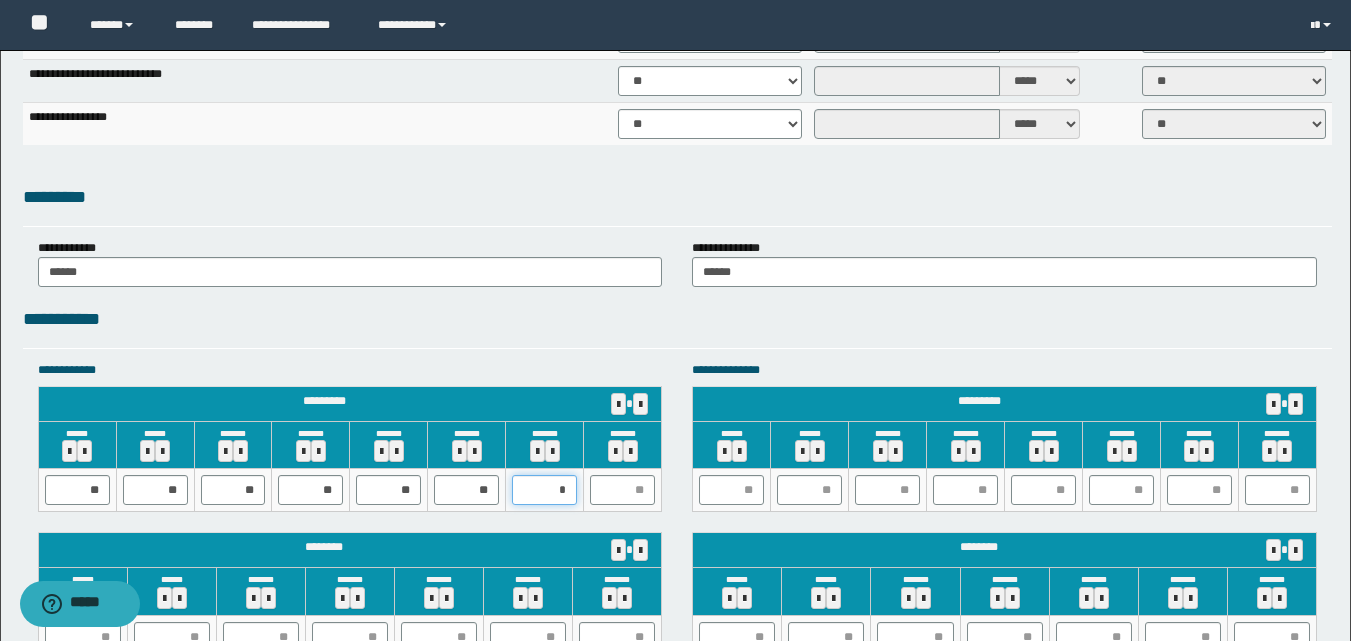 type on "**" 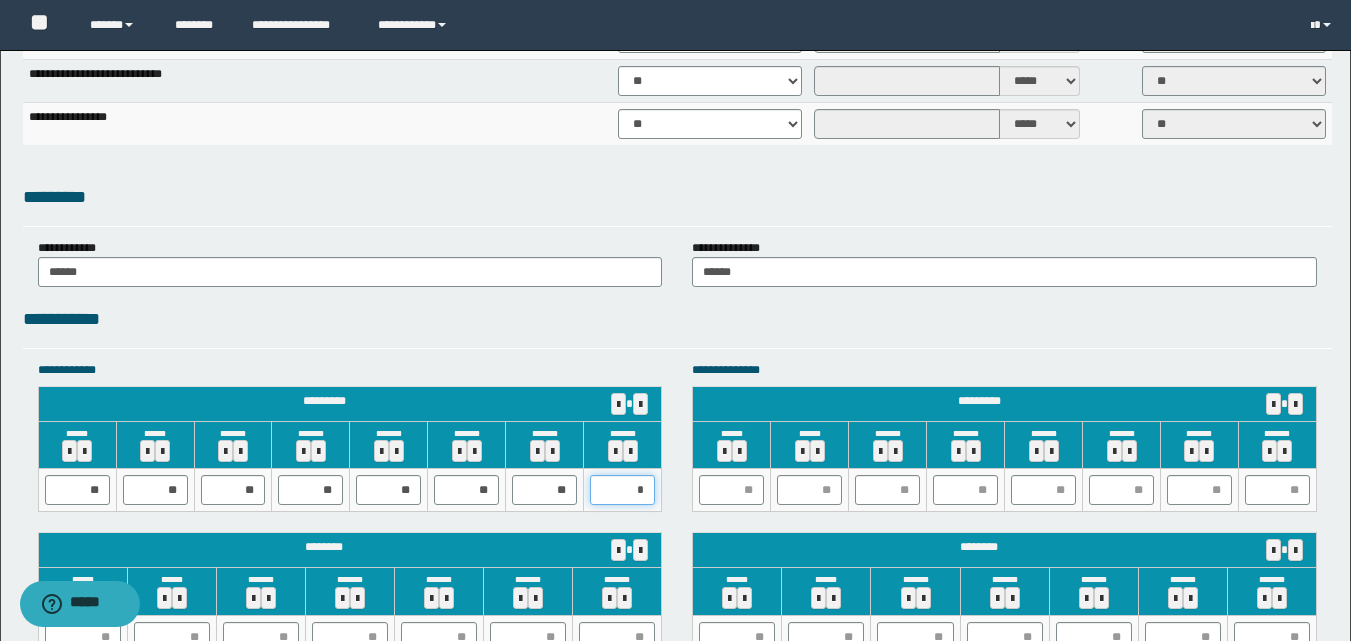 type on "**" 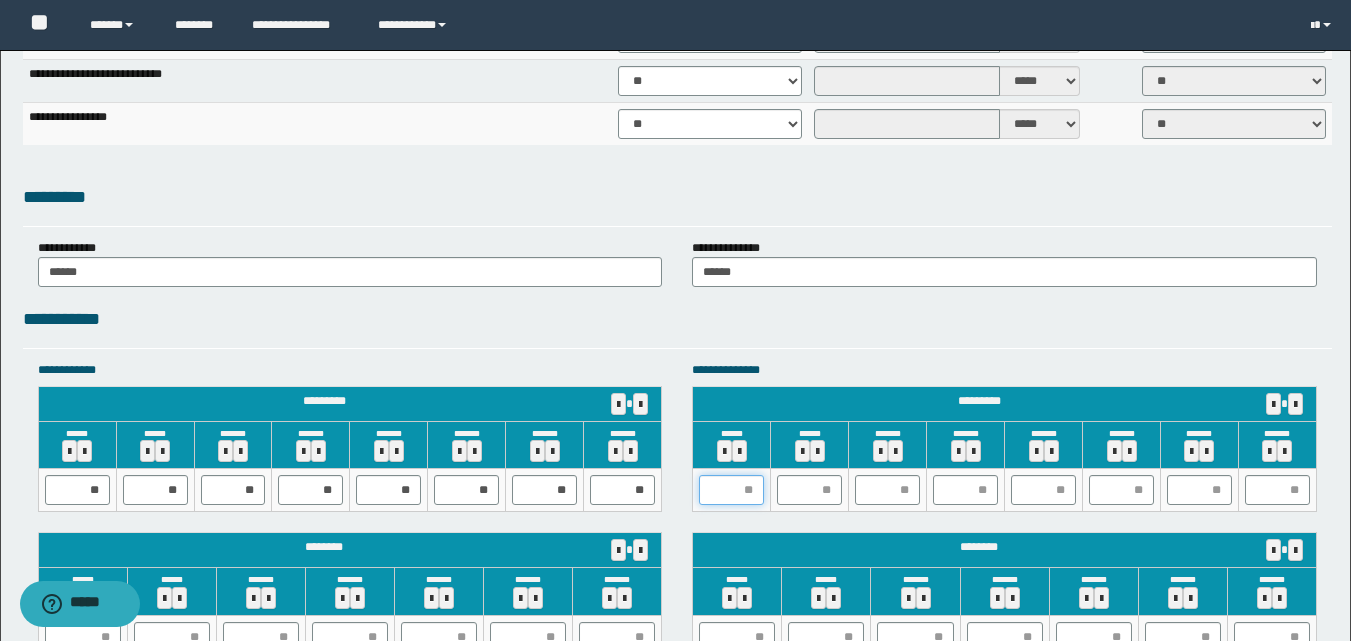 click at bounding box center [731, 490] 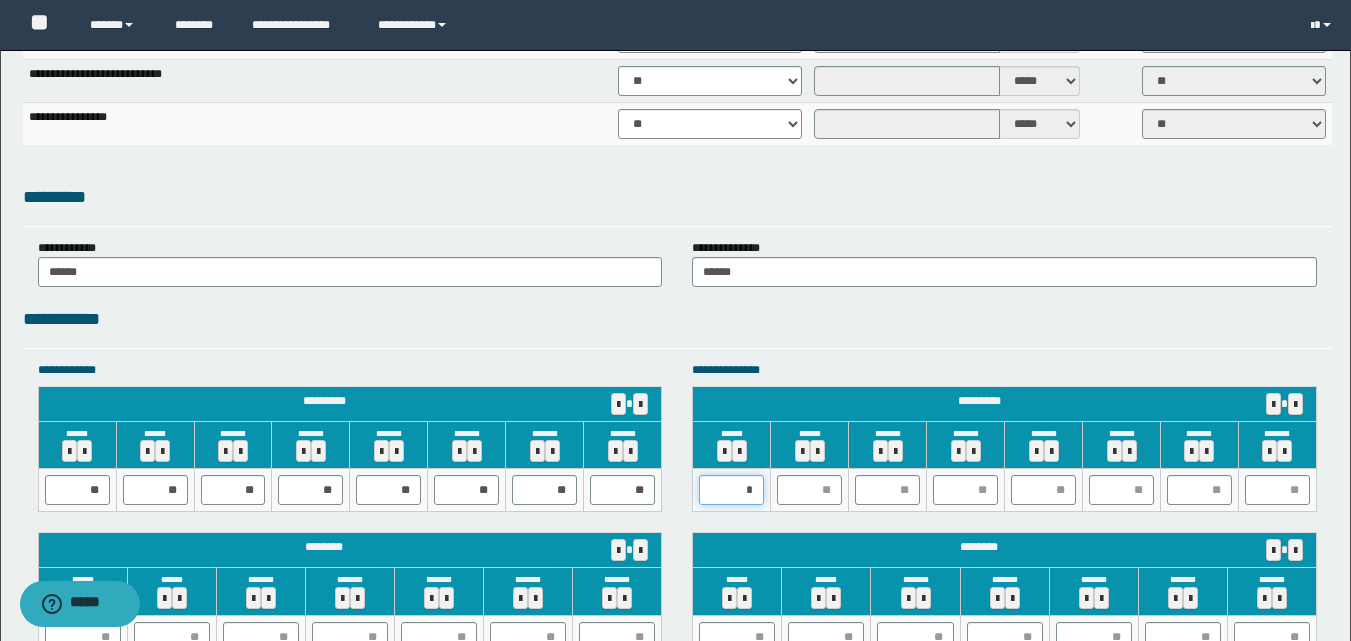 type on "**" 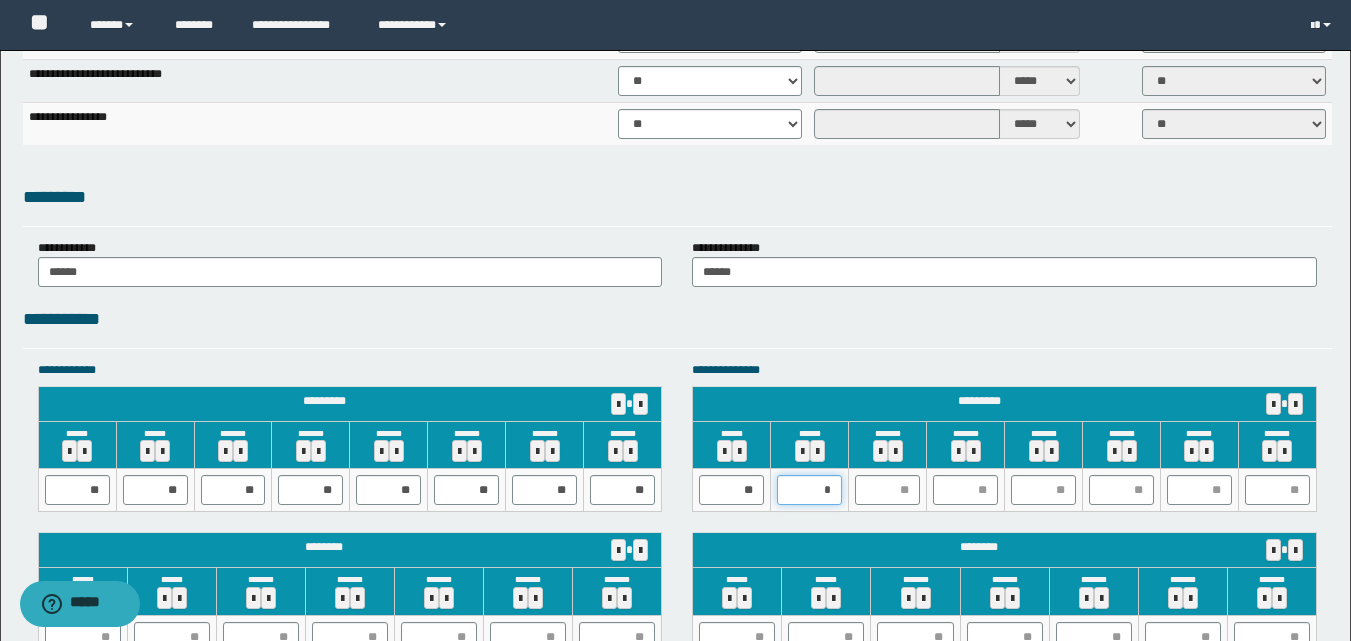 type on "**" 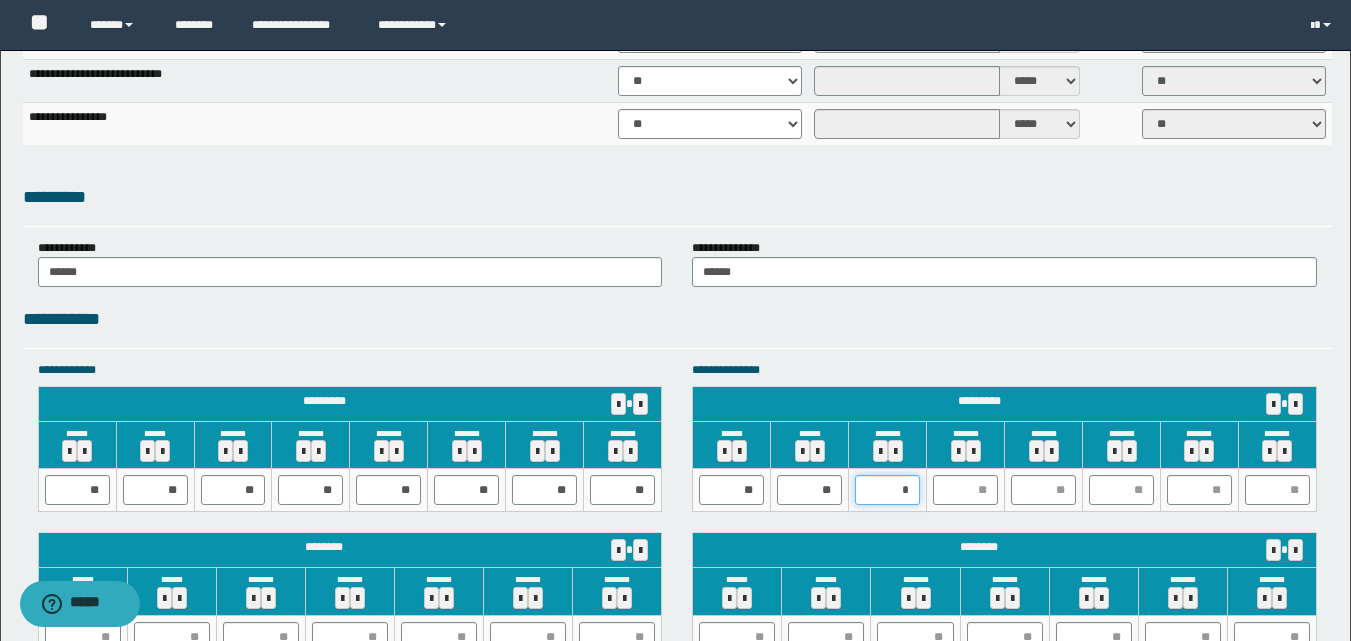 type on "**" 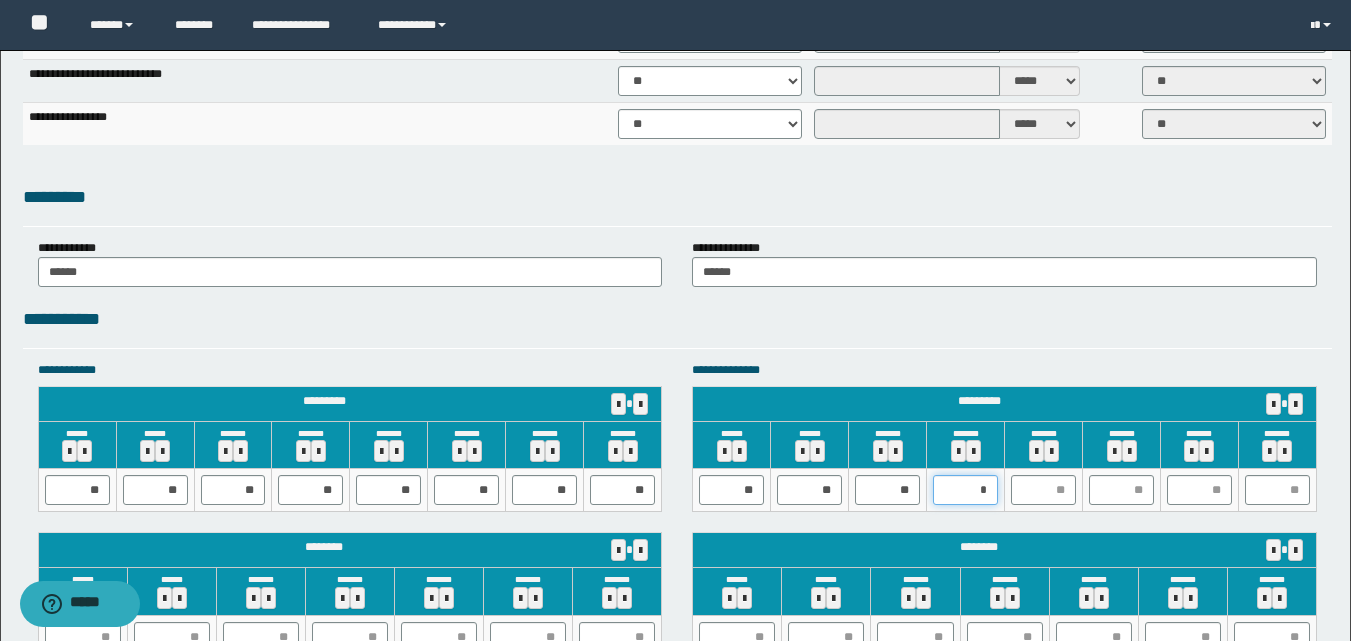 type on "**" 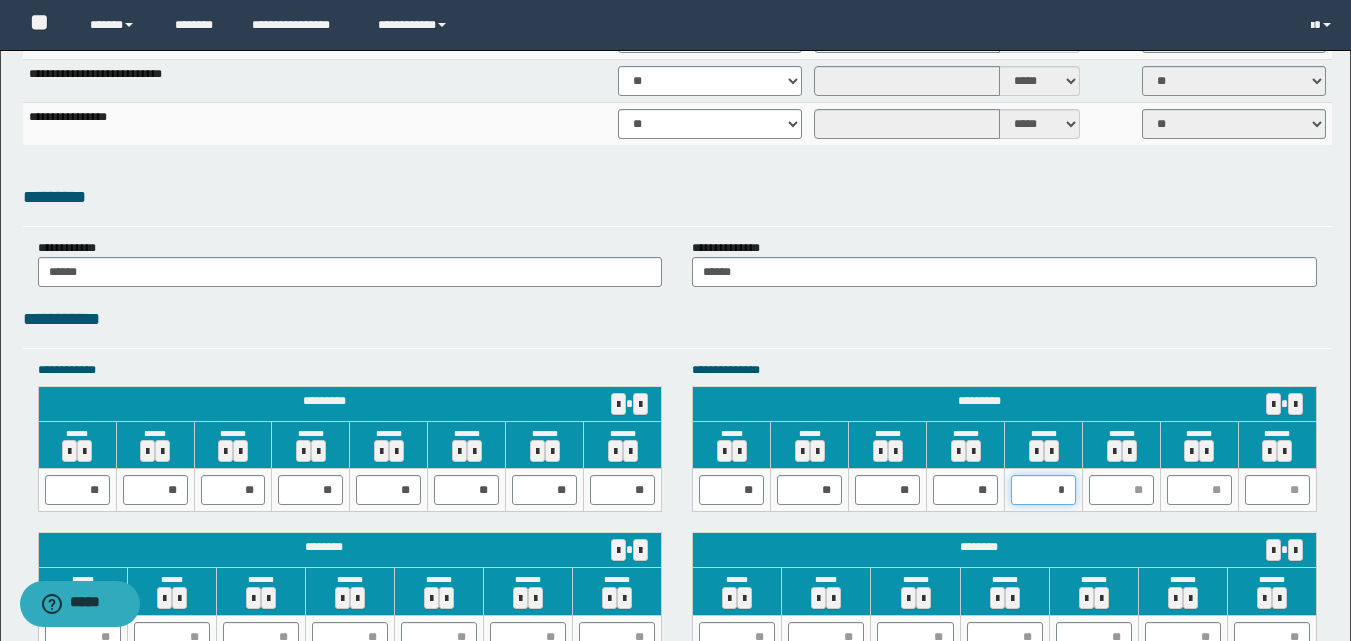 type on "**" 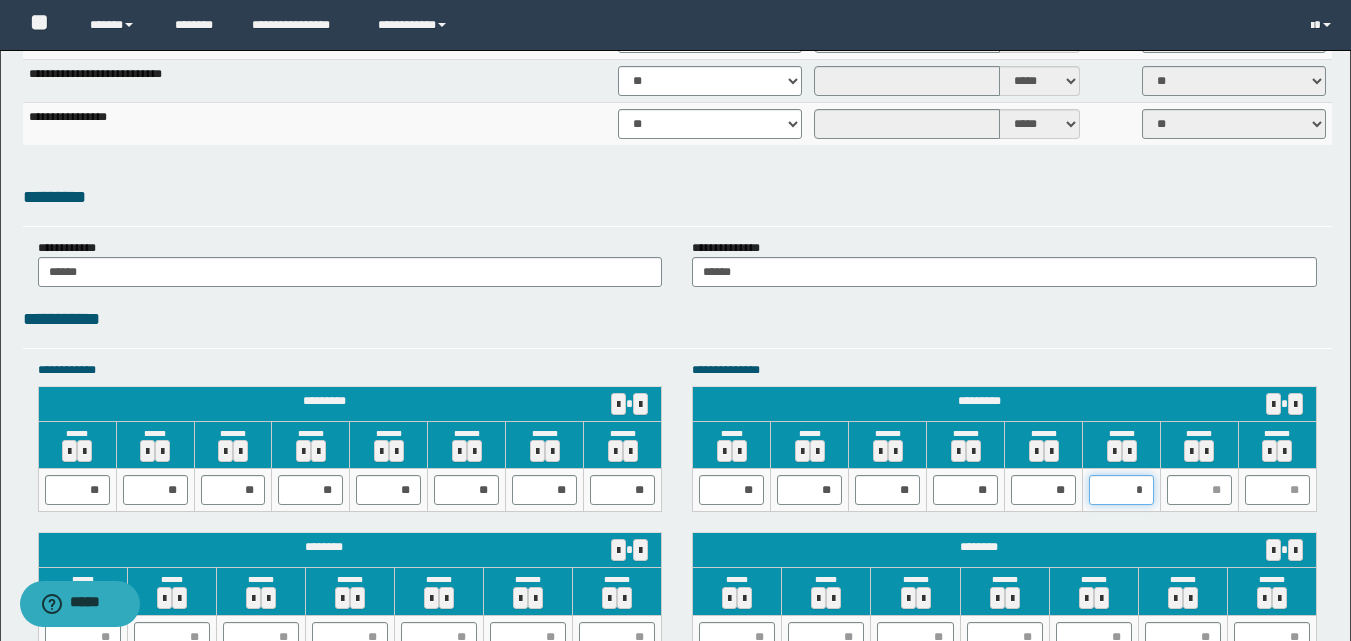 type on "**" 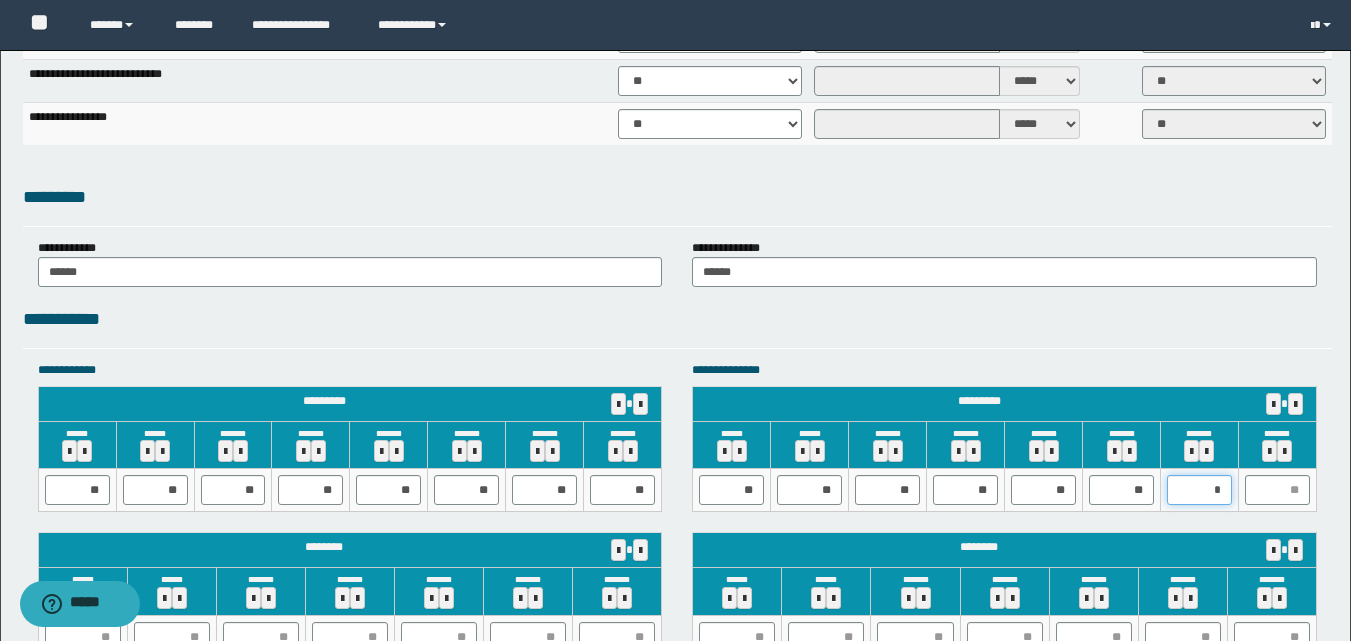 type on "**" 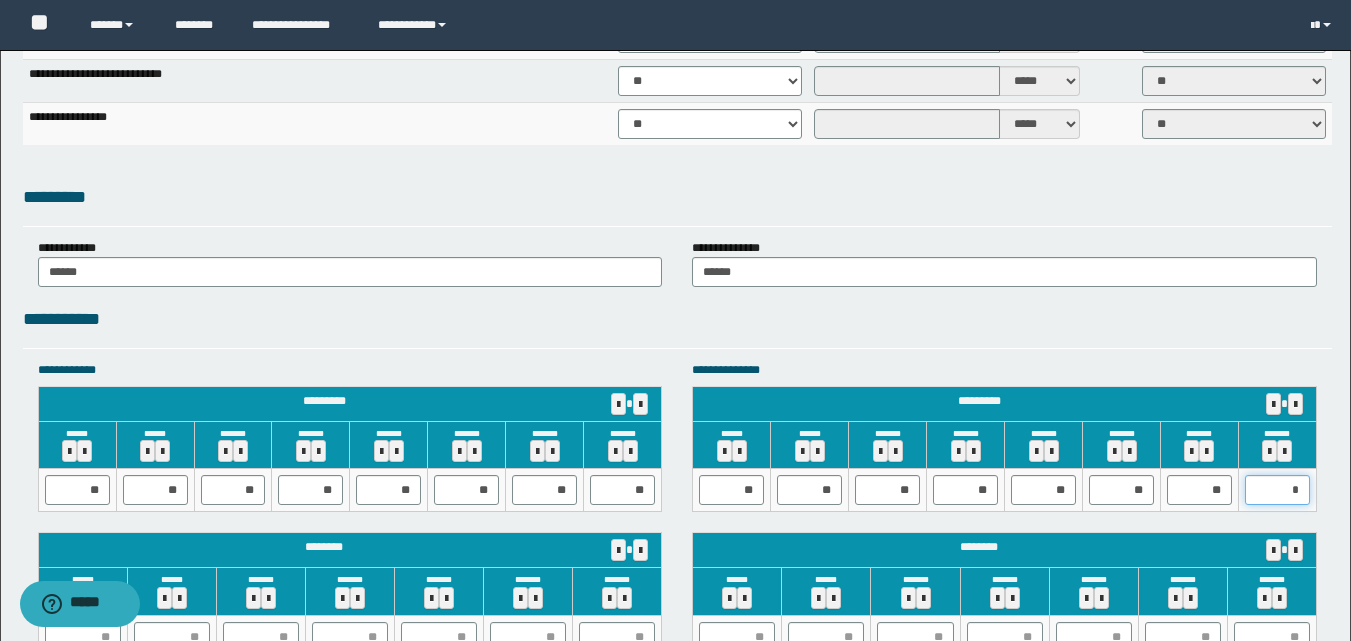type on "**" 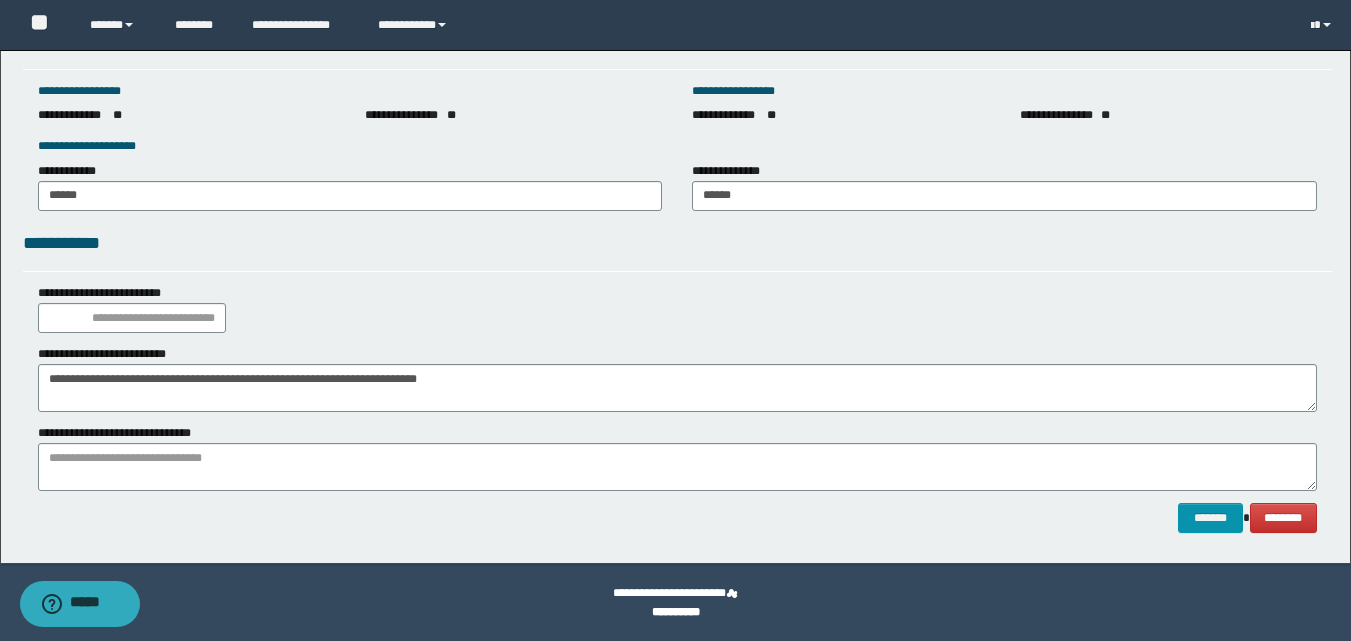 click on "**********" at bounding box center (675, -1118) 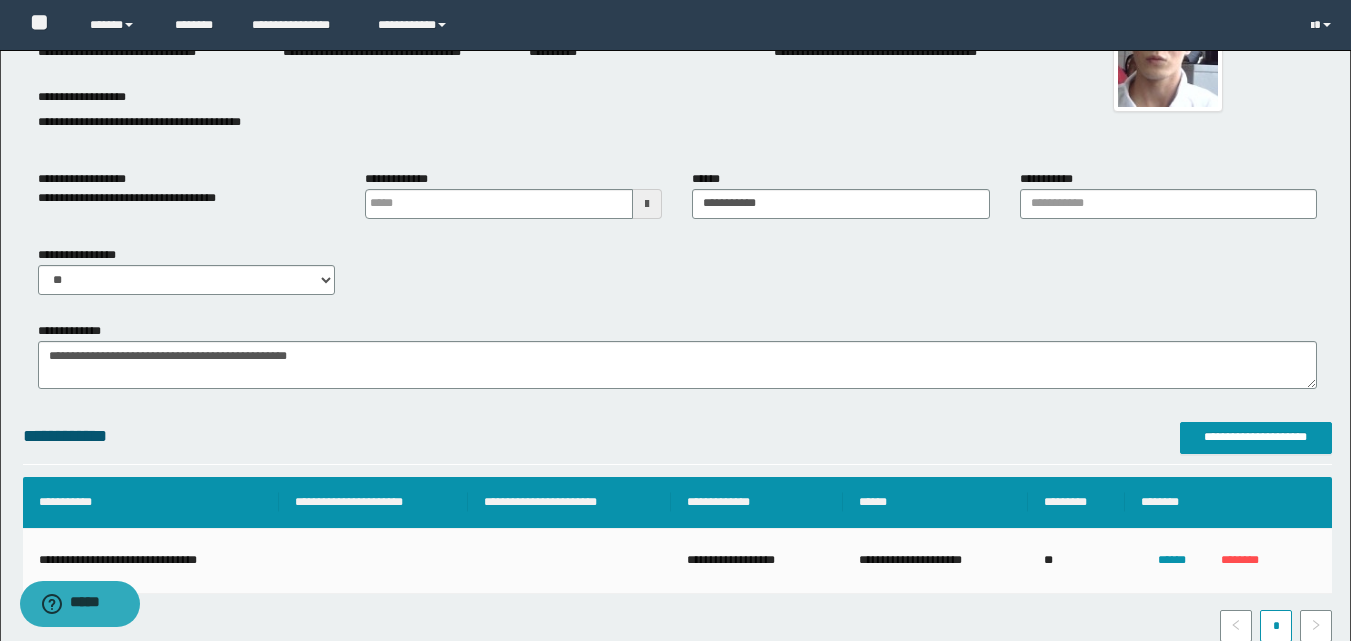 scroll, scrollTop: 149, scrollLeft: 0, axis: vertical 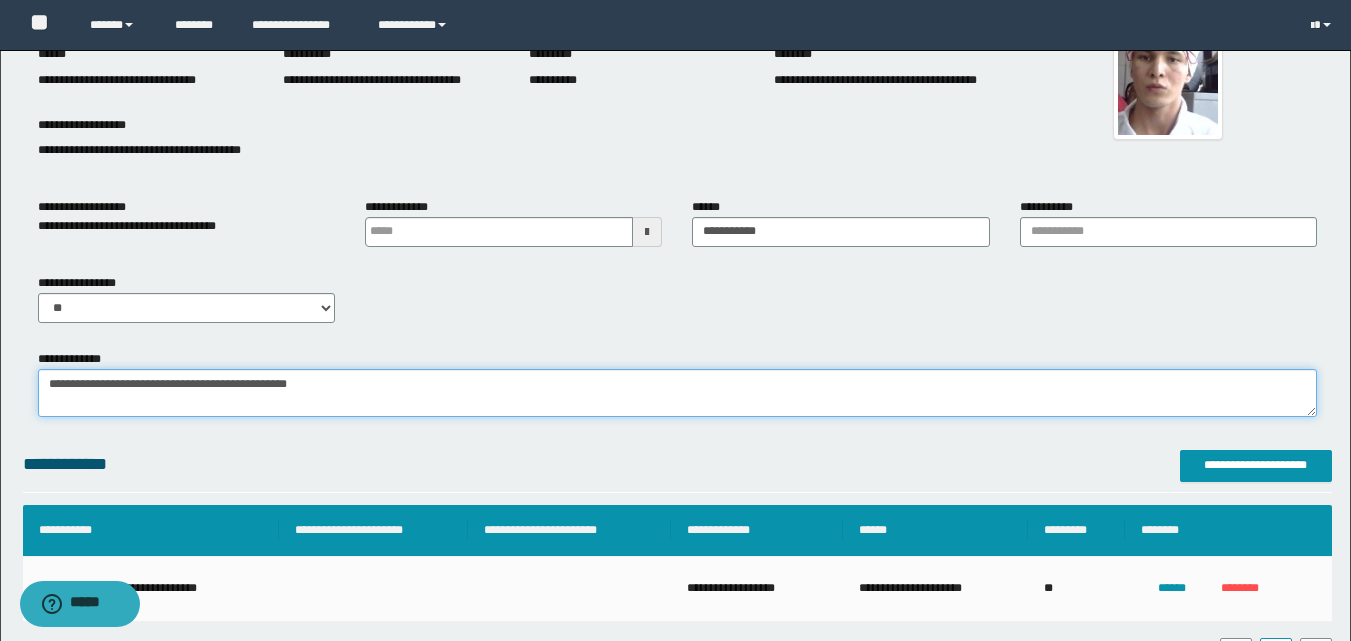 click on "**********" at bounding box center (677, 393) 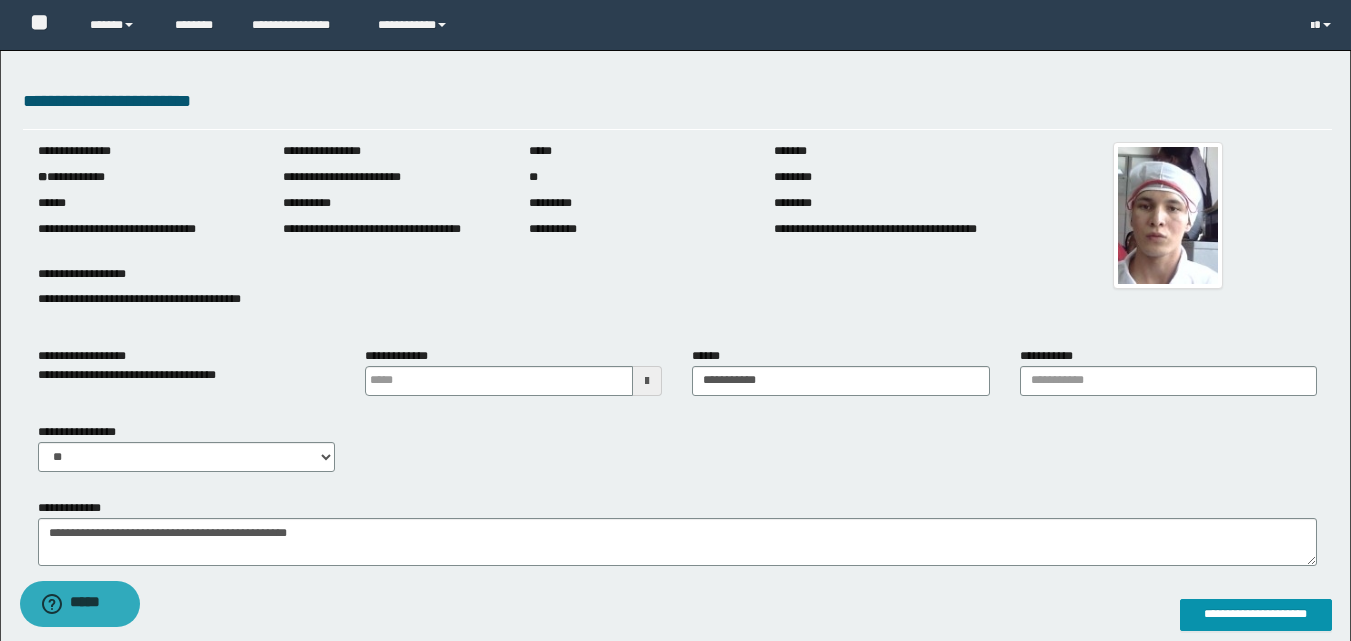 click on "**********" at bounding box center (677, 455) 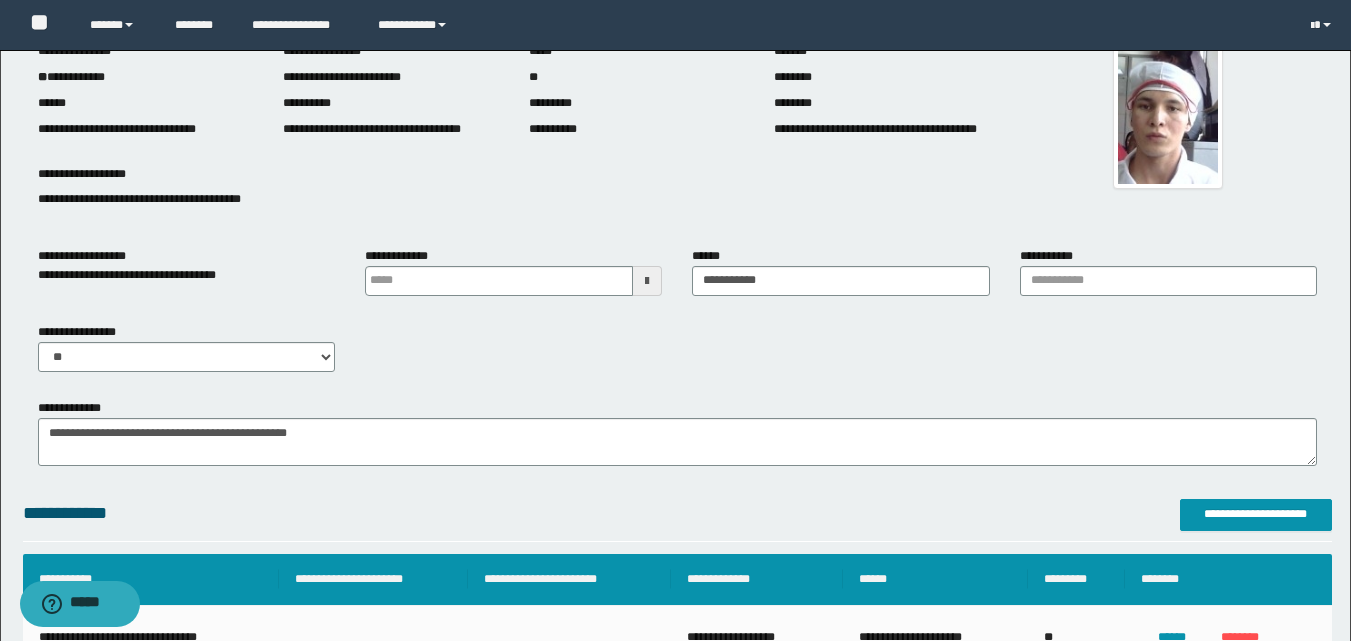 click on "**********" at bounding box center [677, 432] 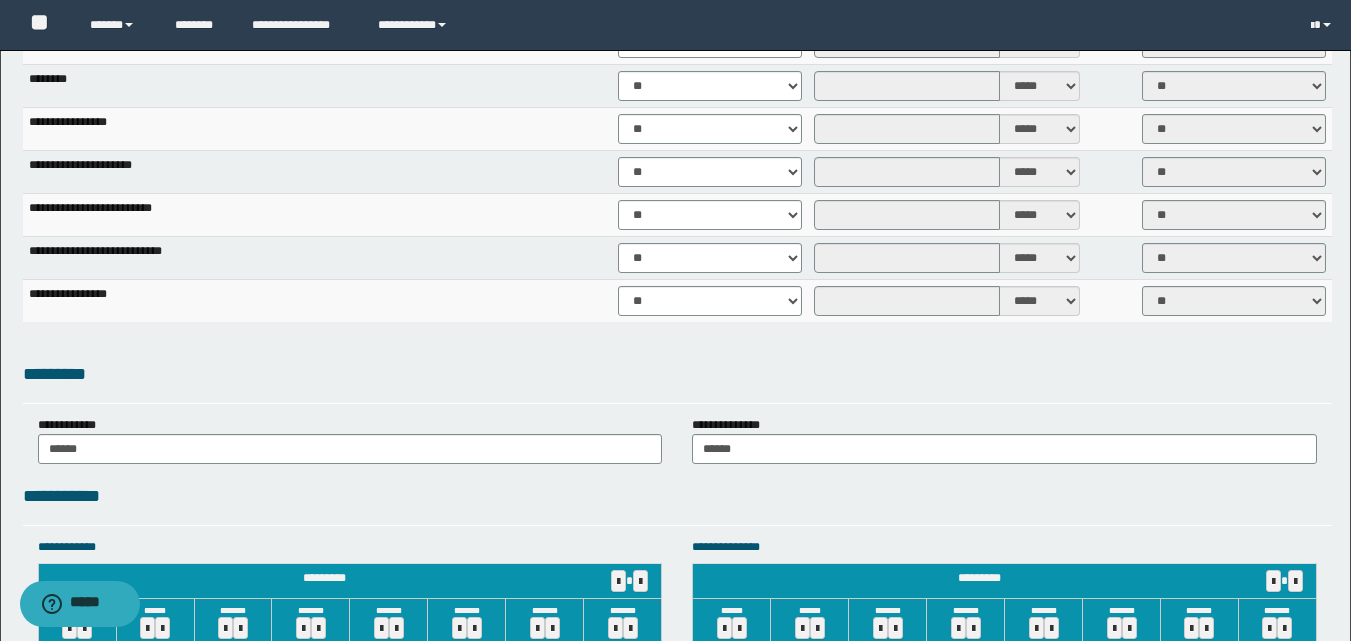 scroll, scrollTop: 1500, scrollLeft: 0, axis: vertical 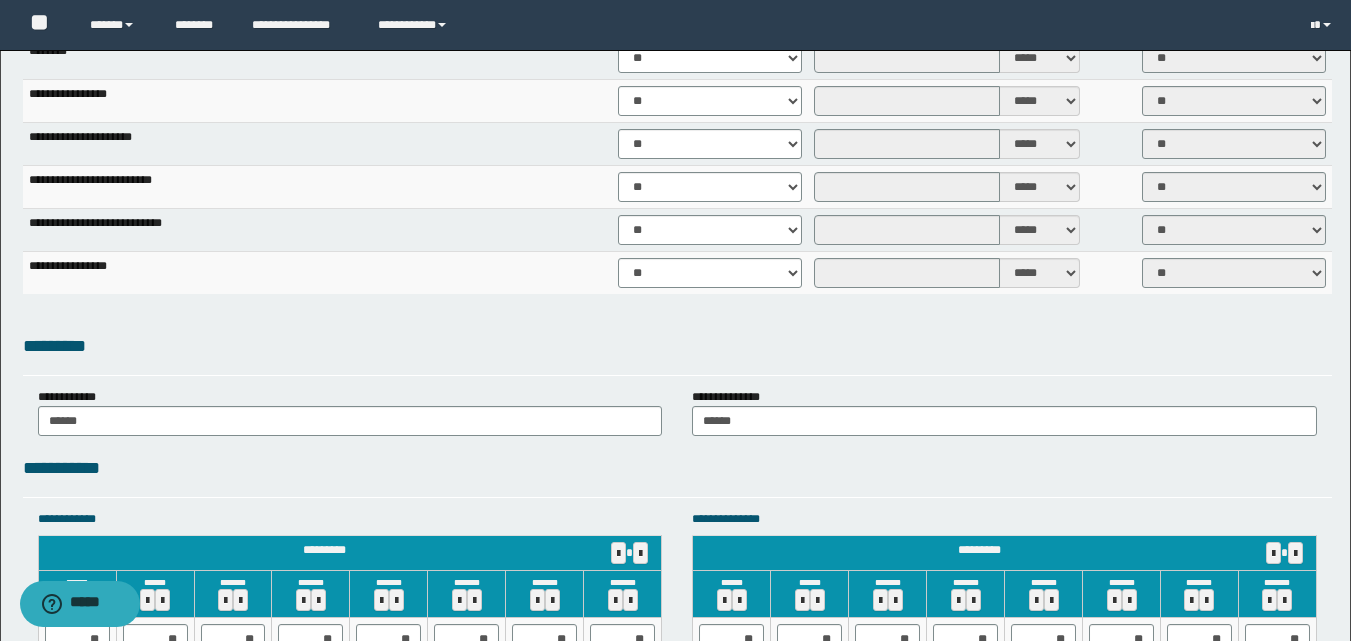 drag, startPoint x: 713, startPoint y: 487, endPoint x: 696, endPoint y: 478, distance: 19.235384 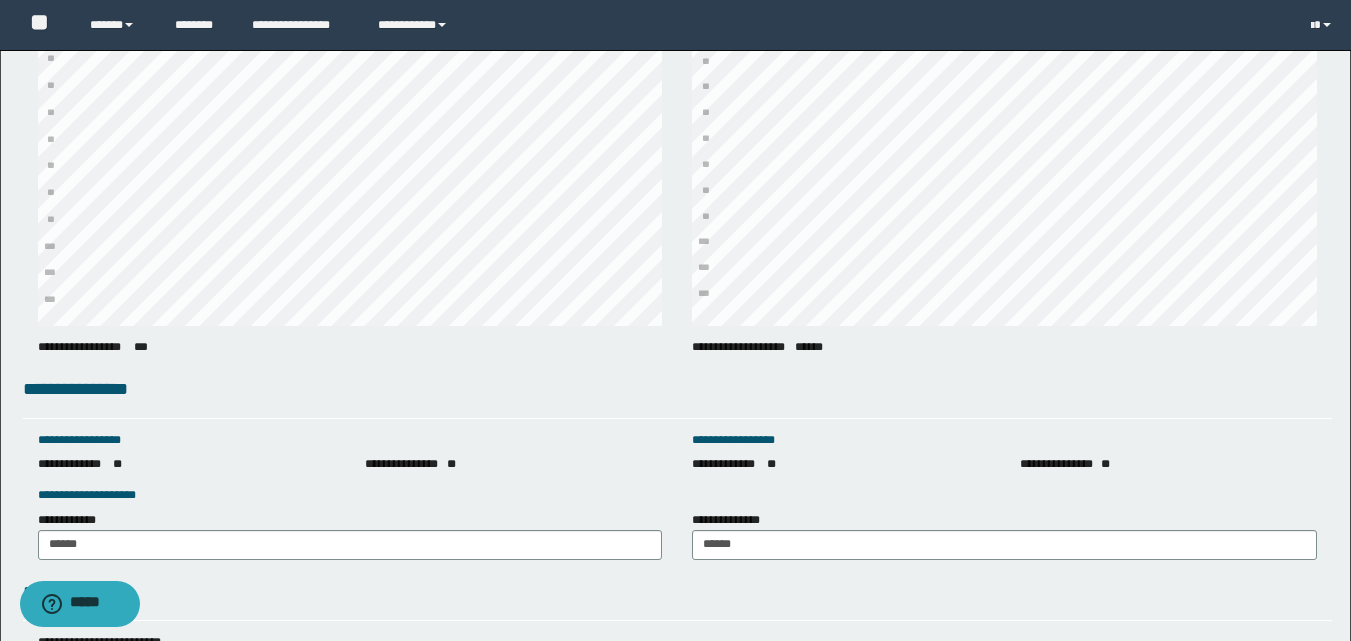 scroll, scrollTop: 2800, scrollLeft: 0, axis: vertical 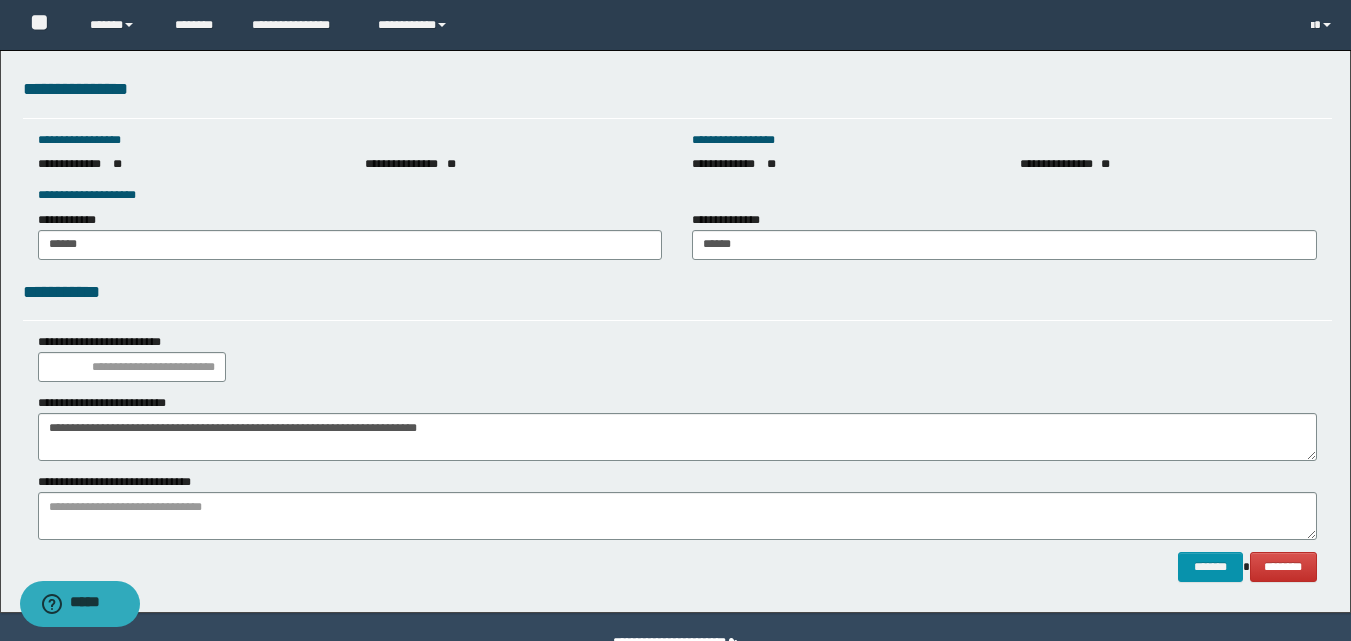 drag, startPoint x: 458, startPoint y: 488, endPoint x: 456, endPoint y: 519, distance: 31.06445 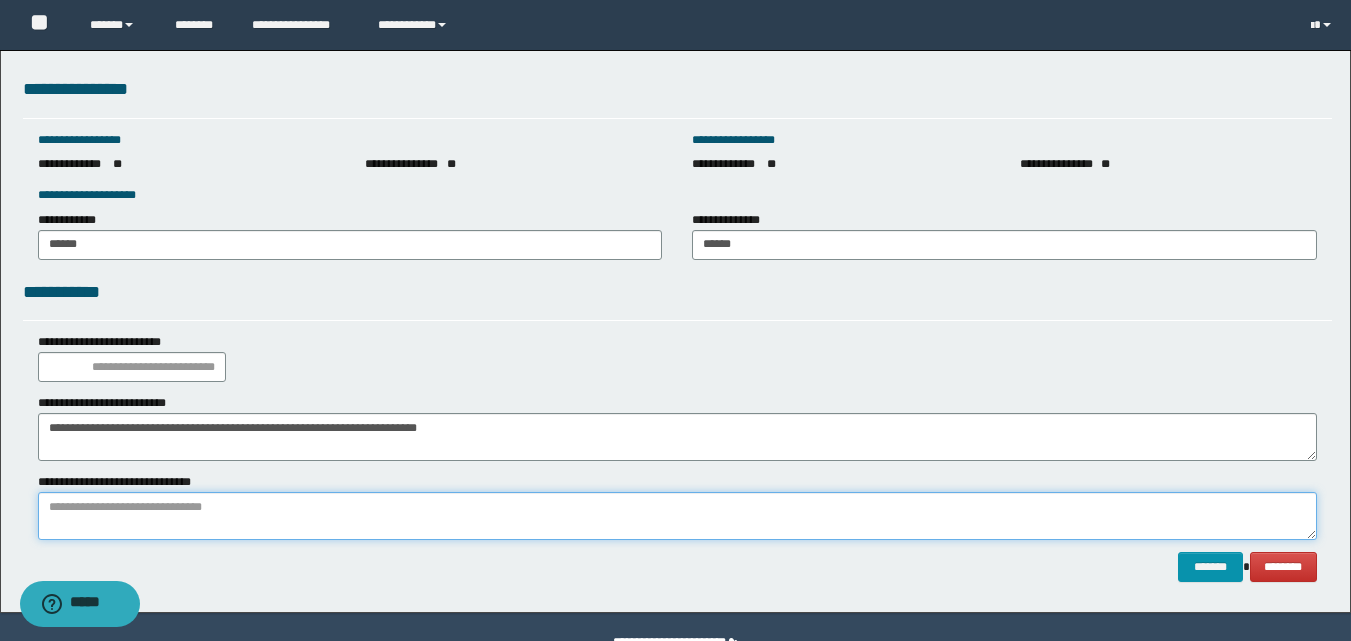 click at bounding box center (677, 516) 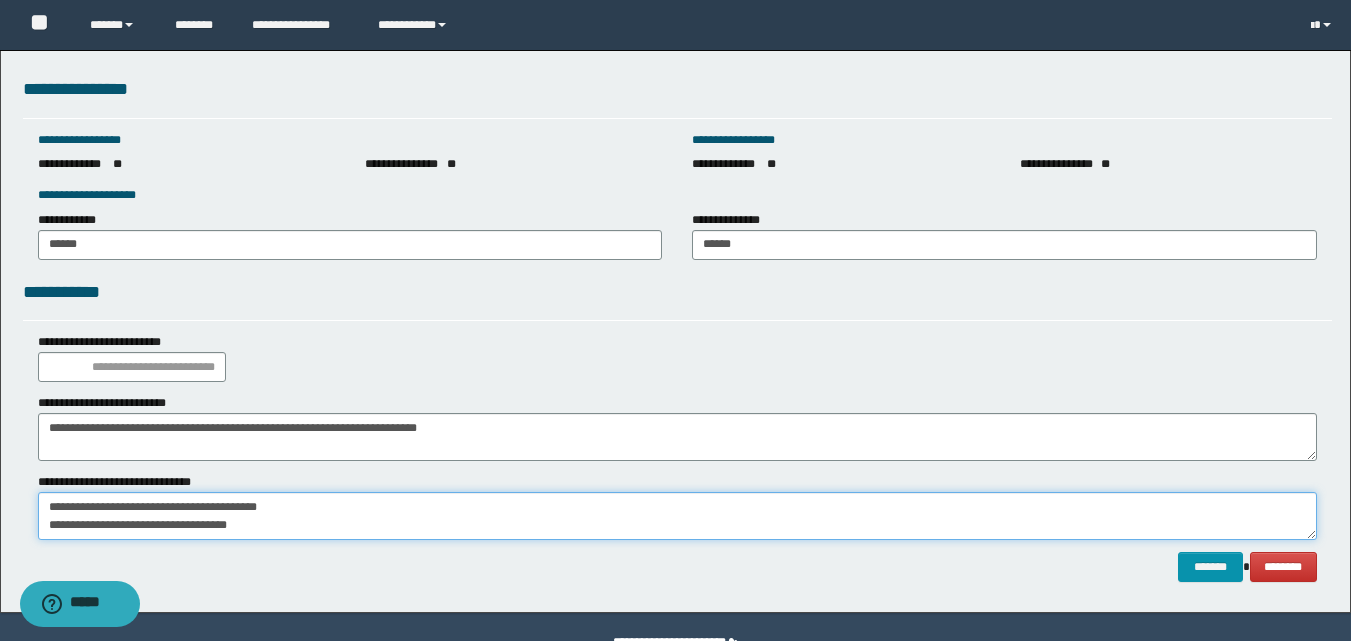 scroll, scrollTop: 0, scrollLeft: 0, axis: both 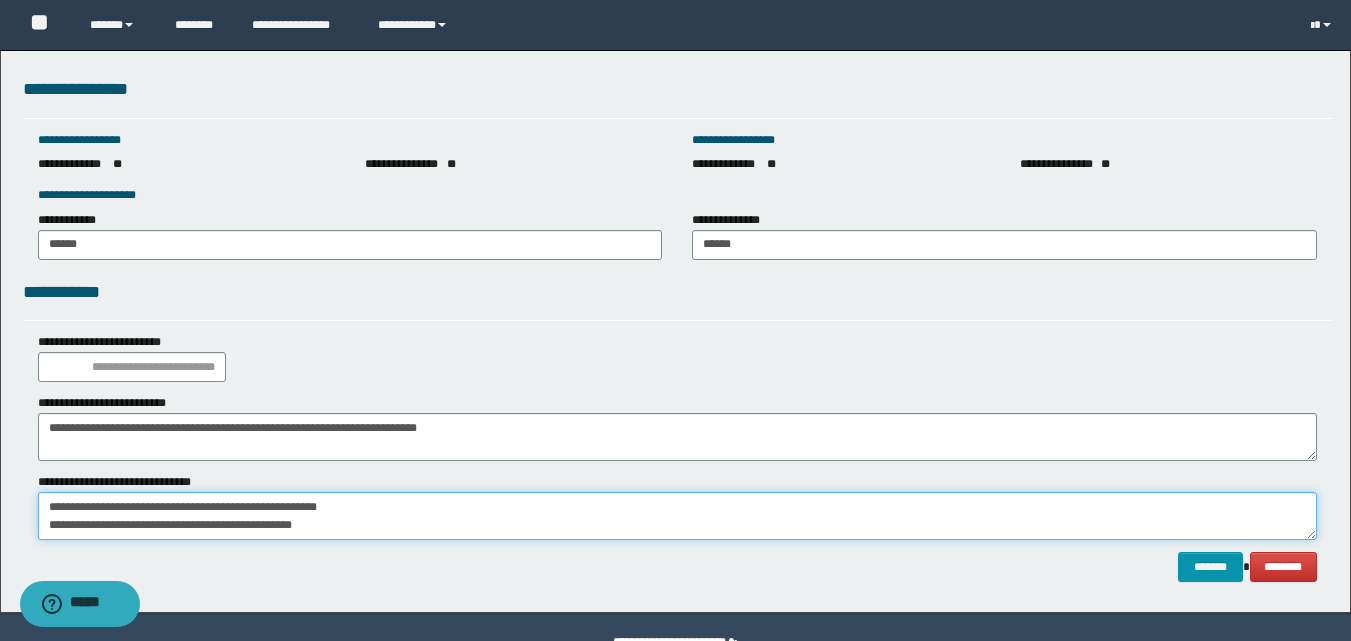type on "**********" 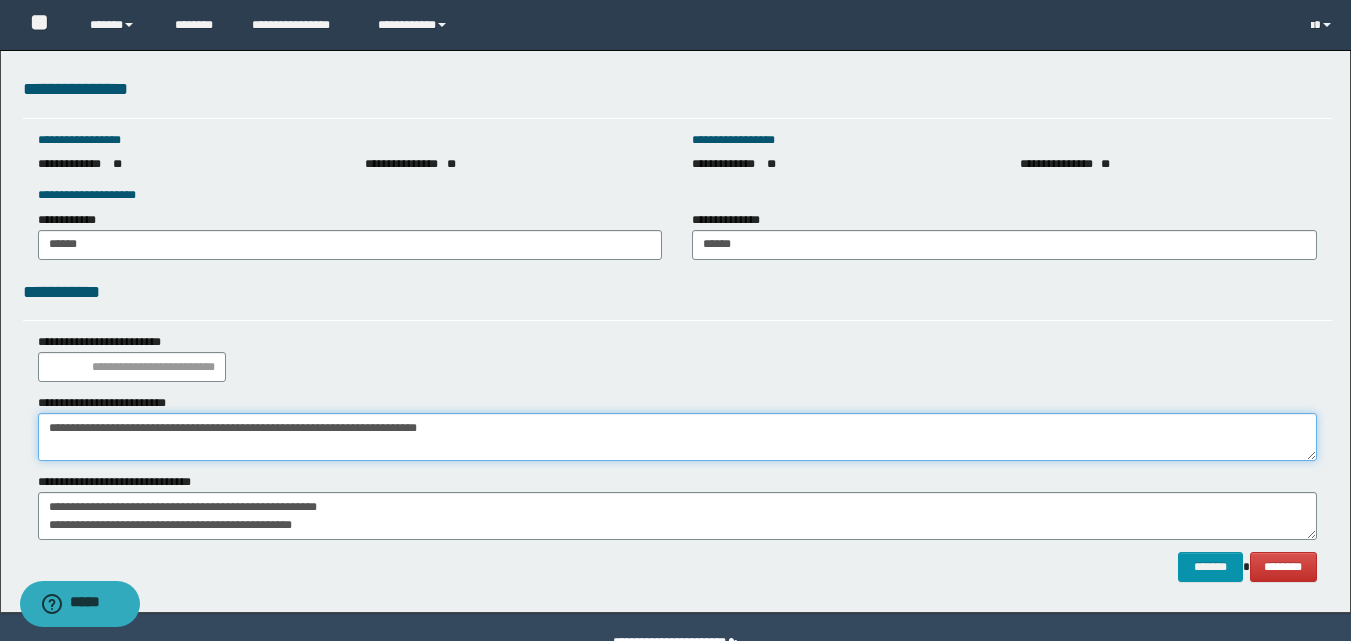 click on "**********" at bounding box center (677, 437) 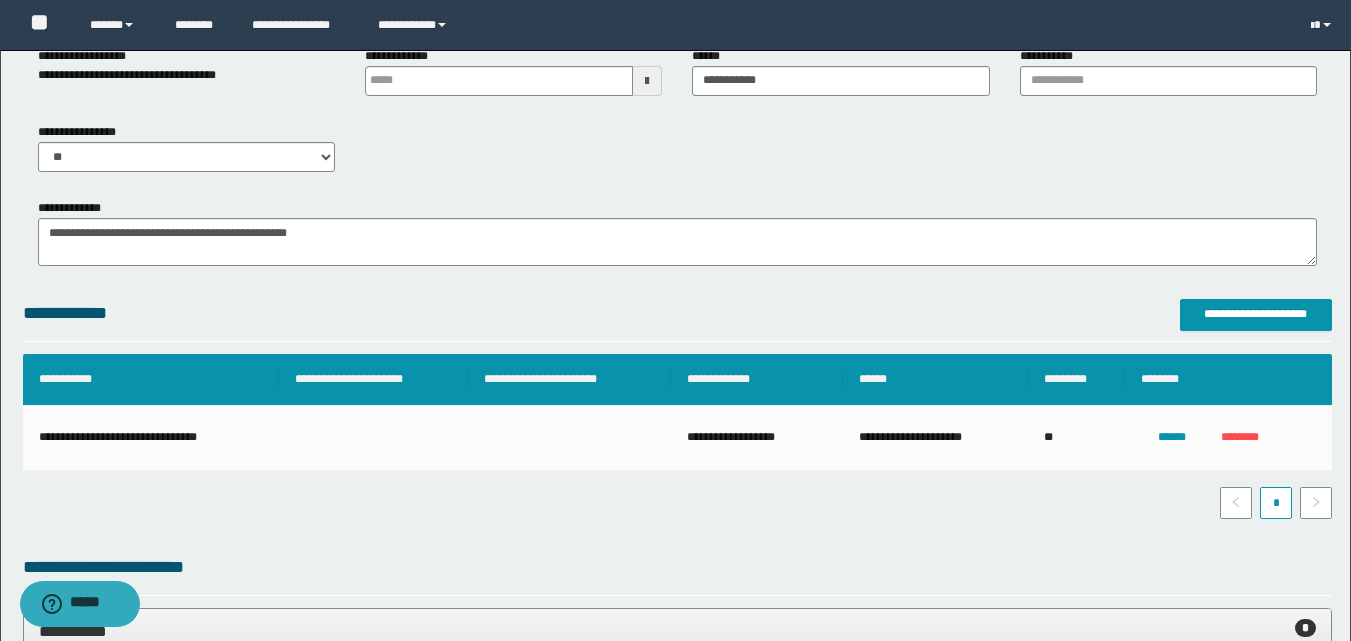 scroll, scrollTop: 0, scrollLeft: 0, axis: both 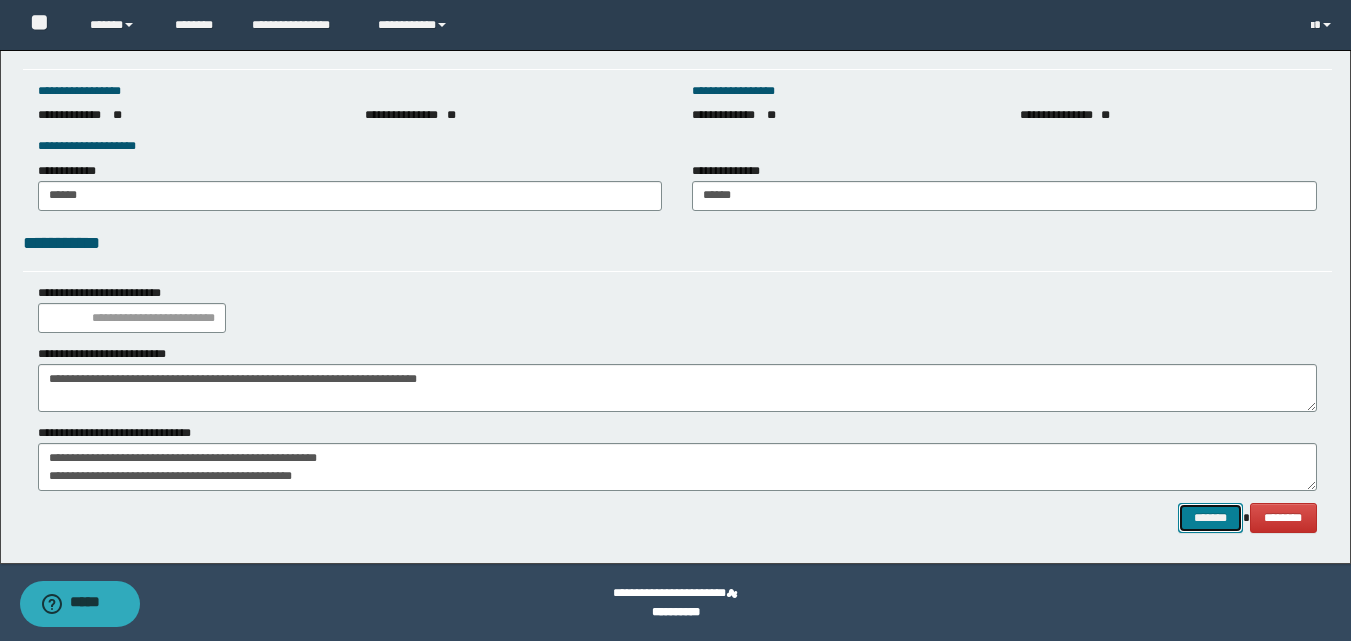 click on "*******" at bounding box center (1210, 518) 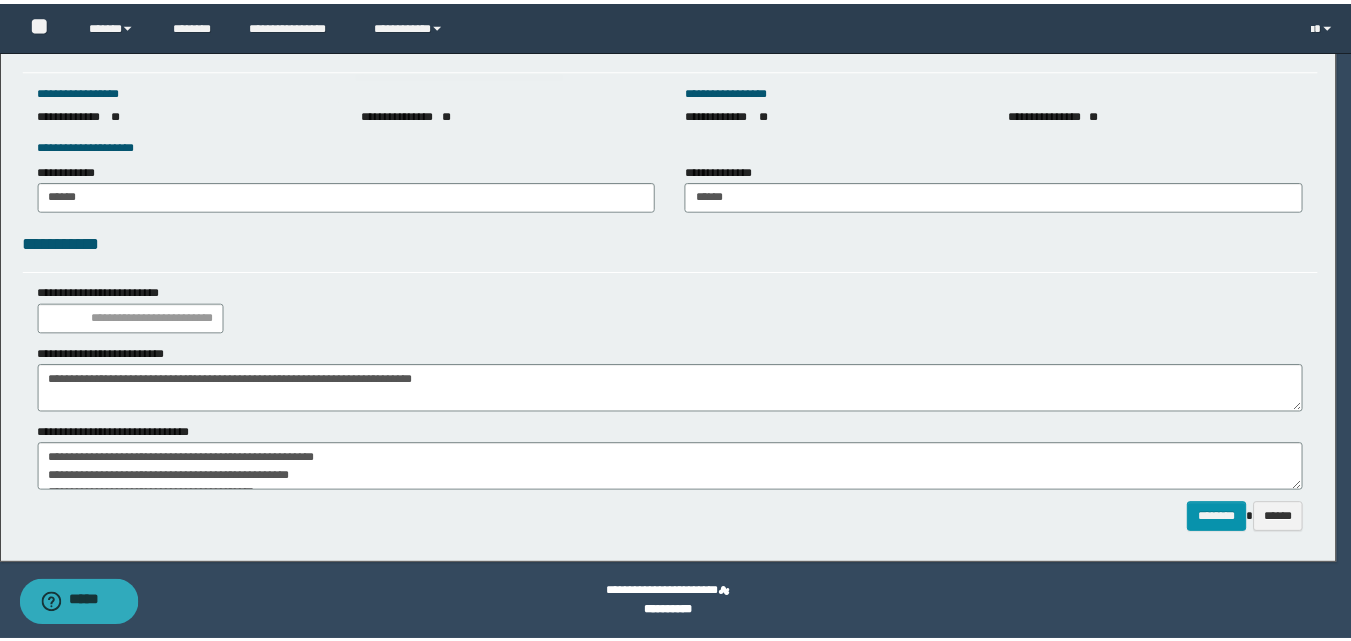 scroll, scrollTop: 0, scrollLeft: 0, axis: both 